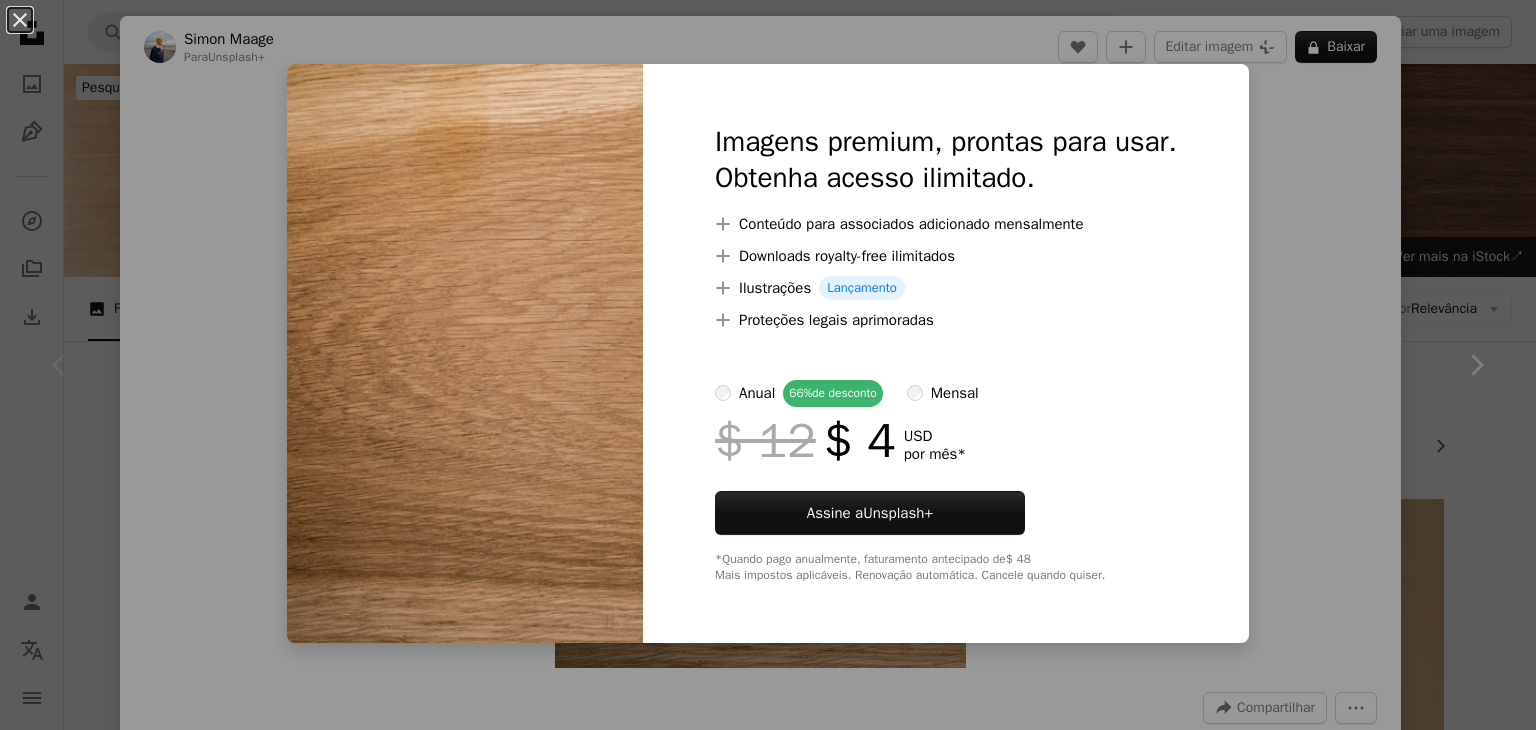 scroll, scrollTop: 500, scrollLeft: 0, axis: vertical 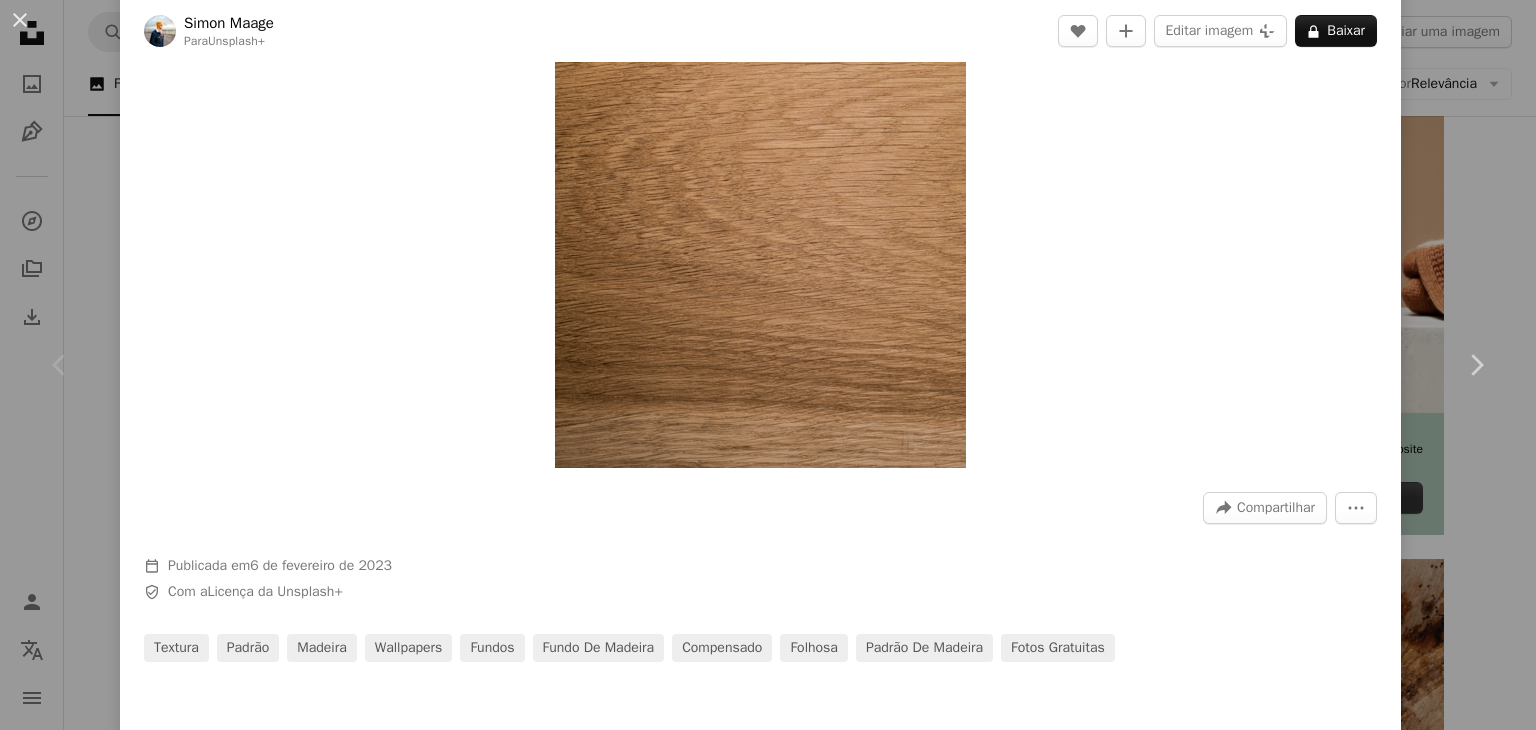 click on "An X shape Chevron left Chevron right Simon Maage Para  Unsplash+ A heart A plus sign Editar imagem   Plus sign for Unsplash+ A lock   Baixar Zoom in A forward-right arrow Compartilhar More Actions Calendar outlined Publicada em  6 de fevereiro de 2023 Safety Com a  Licença da Unsplash+ textura padrão madeira Wallpapers Fundos fundo de madeira compensado Folhosa padrão de madeira Fotos gratuitas Desta série Chevron right Plus sign for Unsplash+ Plus sign for Unsplash+ Plus sign for Unsplash+ Plus sign for Unsplash+ Plus sign for Unsplash+ Plus sign for Unsplash+ Plus sign for Unsplash+ Plus sign for Unsplash+ Plus sign for Unsplash+ Plus sign for Unsplash+ Imagens relacionadas Plus sign for Unsplash+ A heart A plus sign Curated Lifestyle Para  Unsplash+ A lock   Baixar Plus sign for Unsplash+ A heart A plus sign Annie Spratt Para  Unsplash+ A lock   Baixar Plus sign for Unsplash+ A heart A plus sign Georgi Kalaydzhiev" at bounding box center [768, 365] 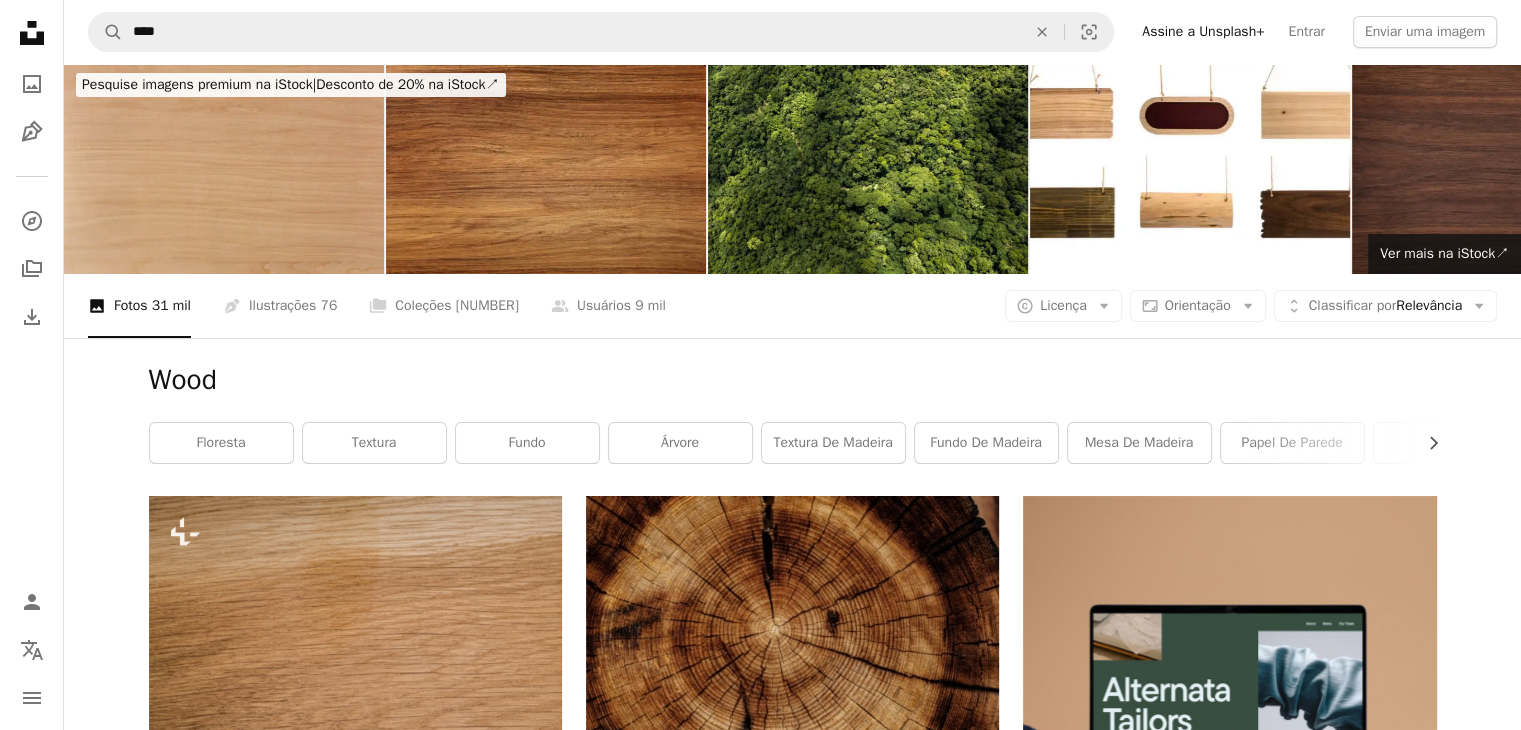 scroll, scrollTop: 0, scrollLeft: 0, axis: both 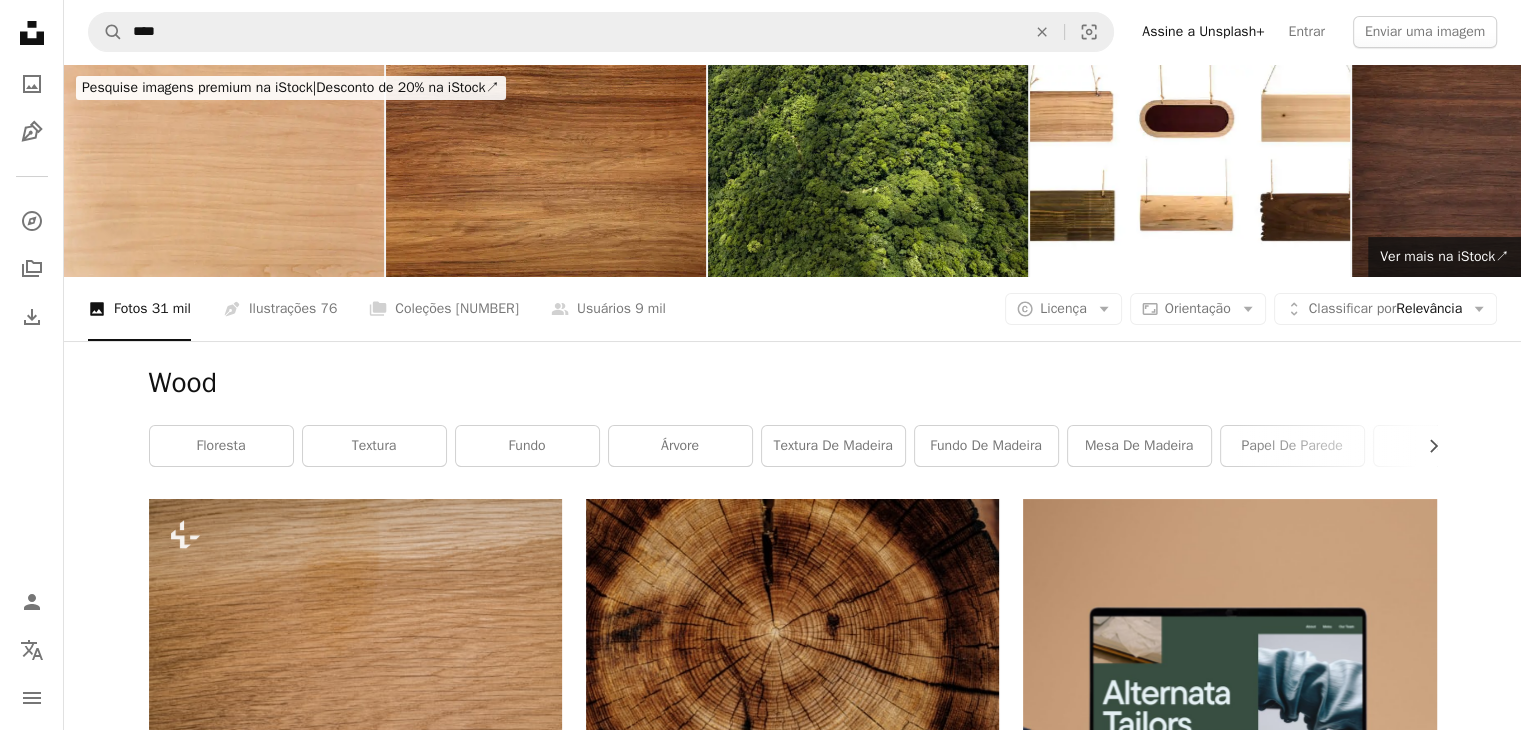 click on "A photo Fotos   31 mil Pen Tool Ilustrações   76 A stack of folders Coleções   487 mil A group of people Usuários   9 mil A copyright icon © Licença Arrow down Aspect ratio Orientação Arrow down Unfold Classificar por  Relevância Arrow down Filters Filtros" at bounding box center (792, 309) 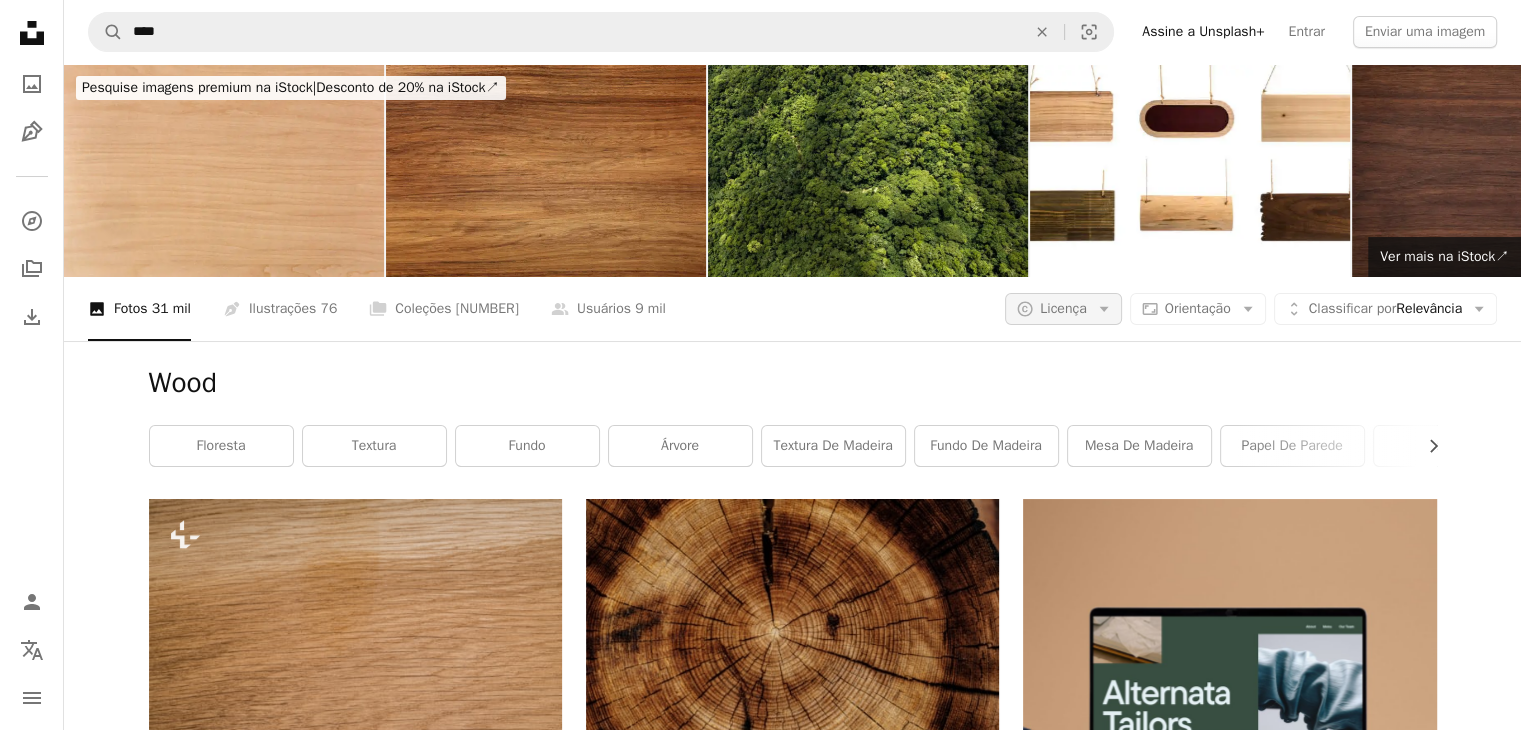 click on "Licença" at bounding box center (1063, 309) 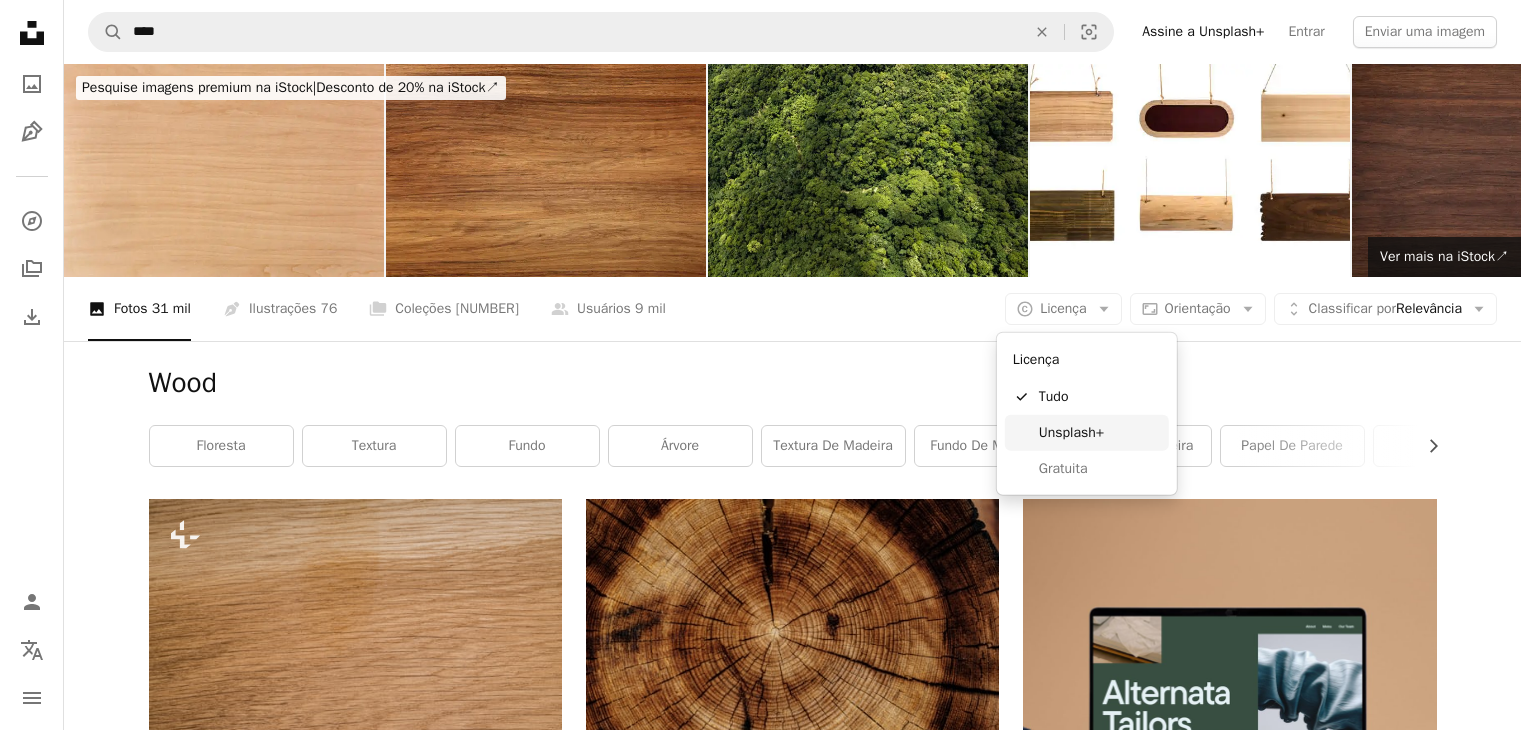 click on "Gratuita" at bounding box center (1087, 469) 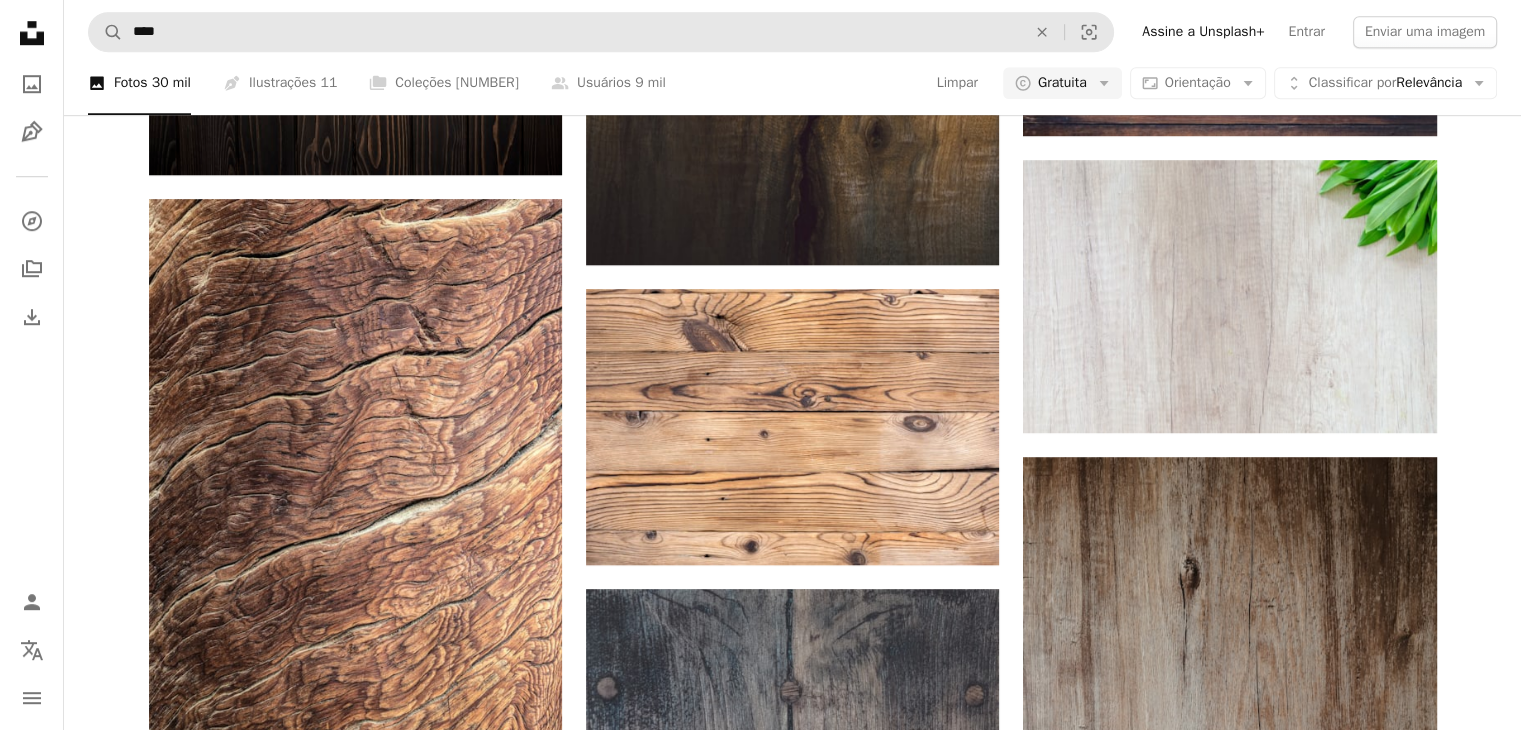 scroll, scrollTop: 1500, scrollLeft: 0, axis: vertical 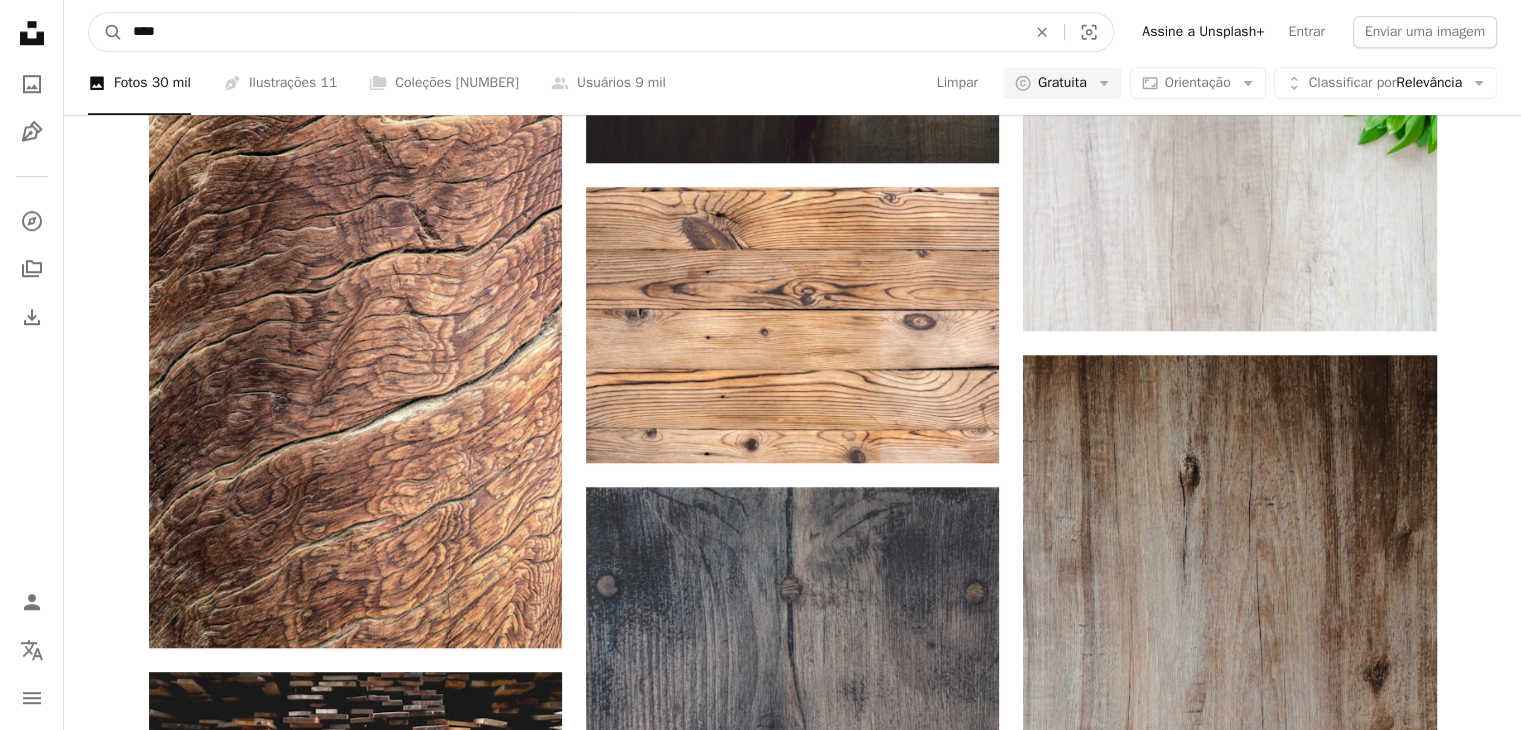 drag, startPoint x: 203, startPoint y: 27, endPoint x: 8, endPoint y: -3, distance: 197.29419 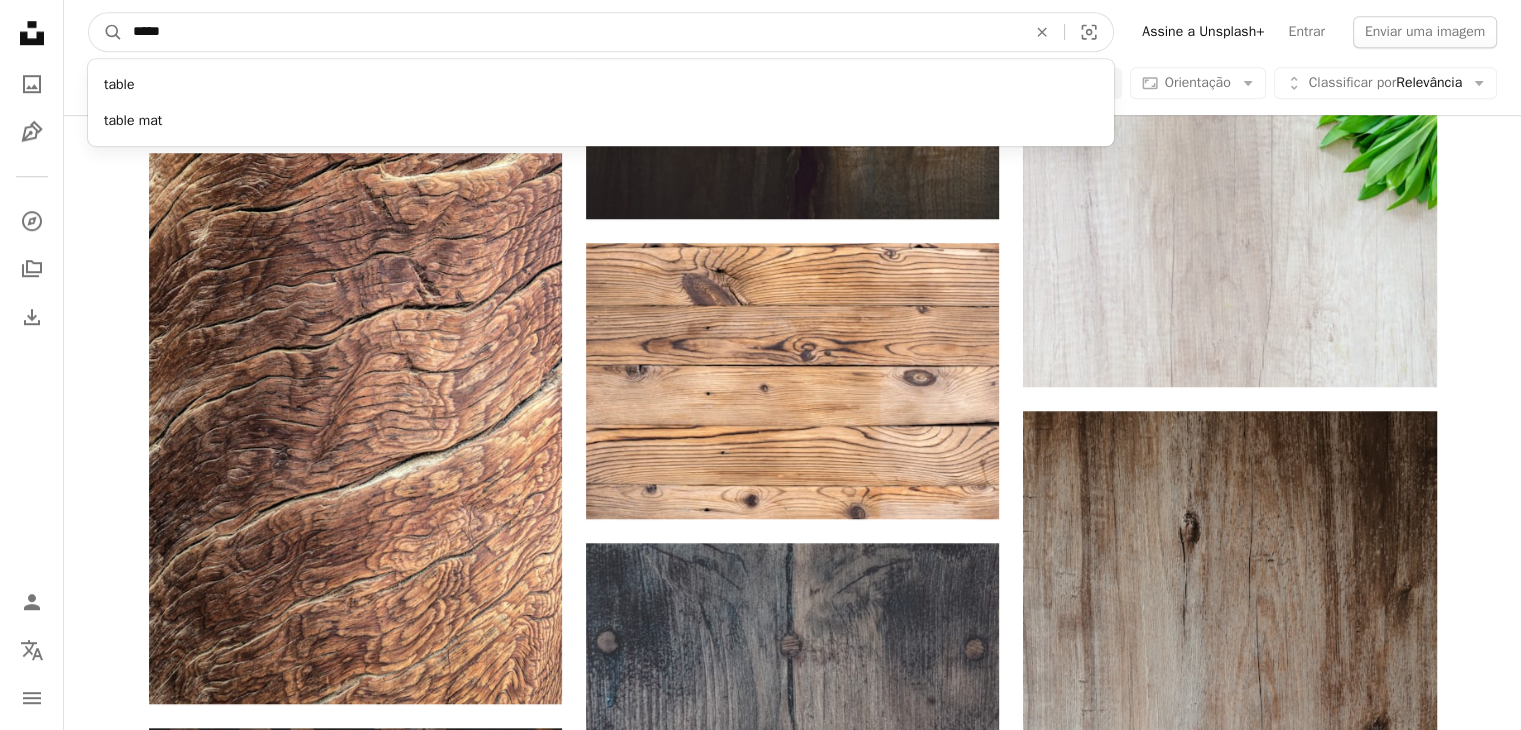 type on "*****" 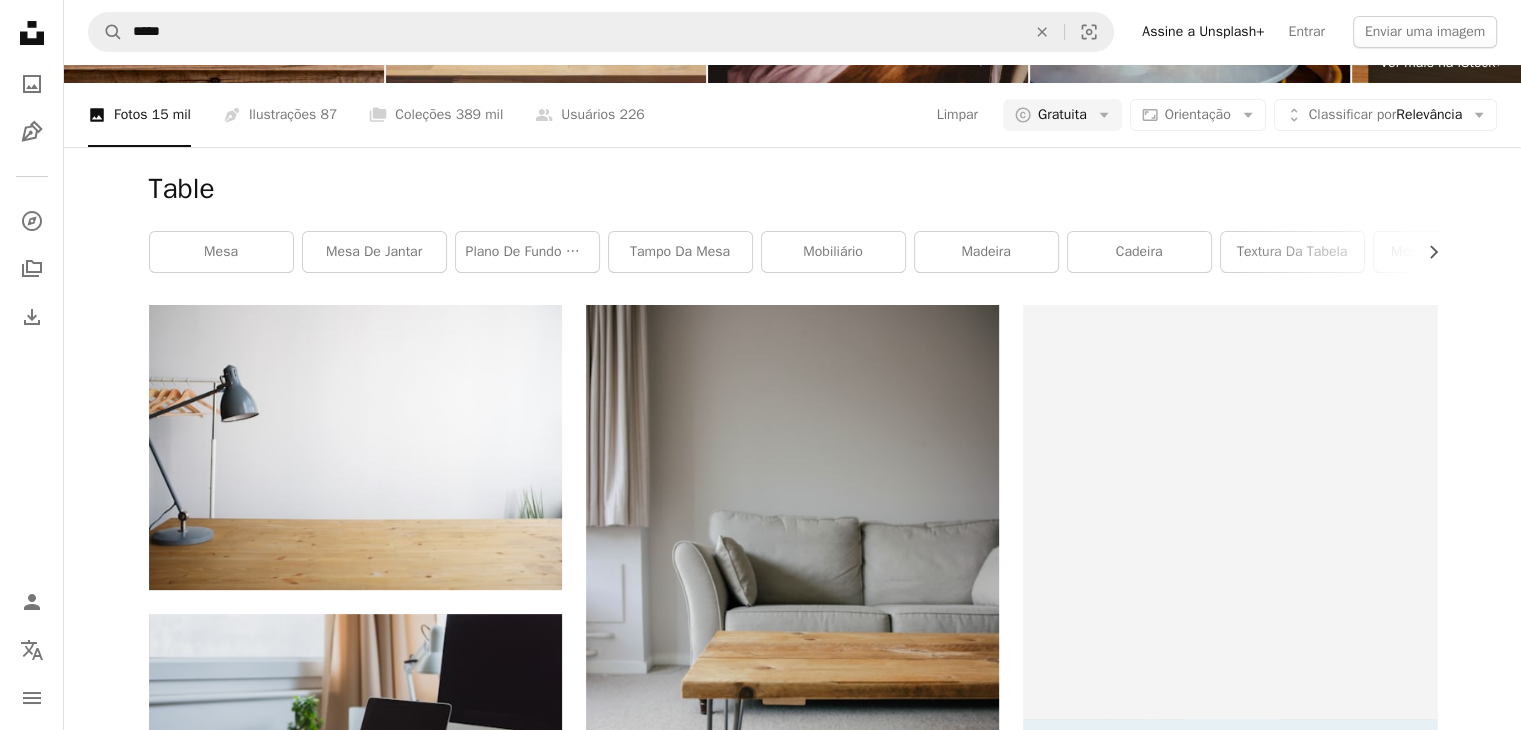scroll, scrollTop: 0, scrollLeft: 0, axis: both 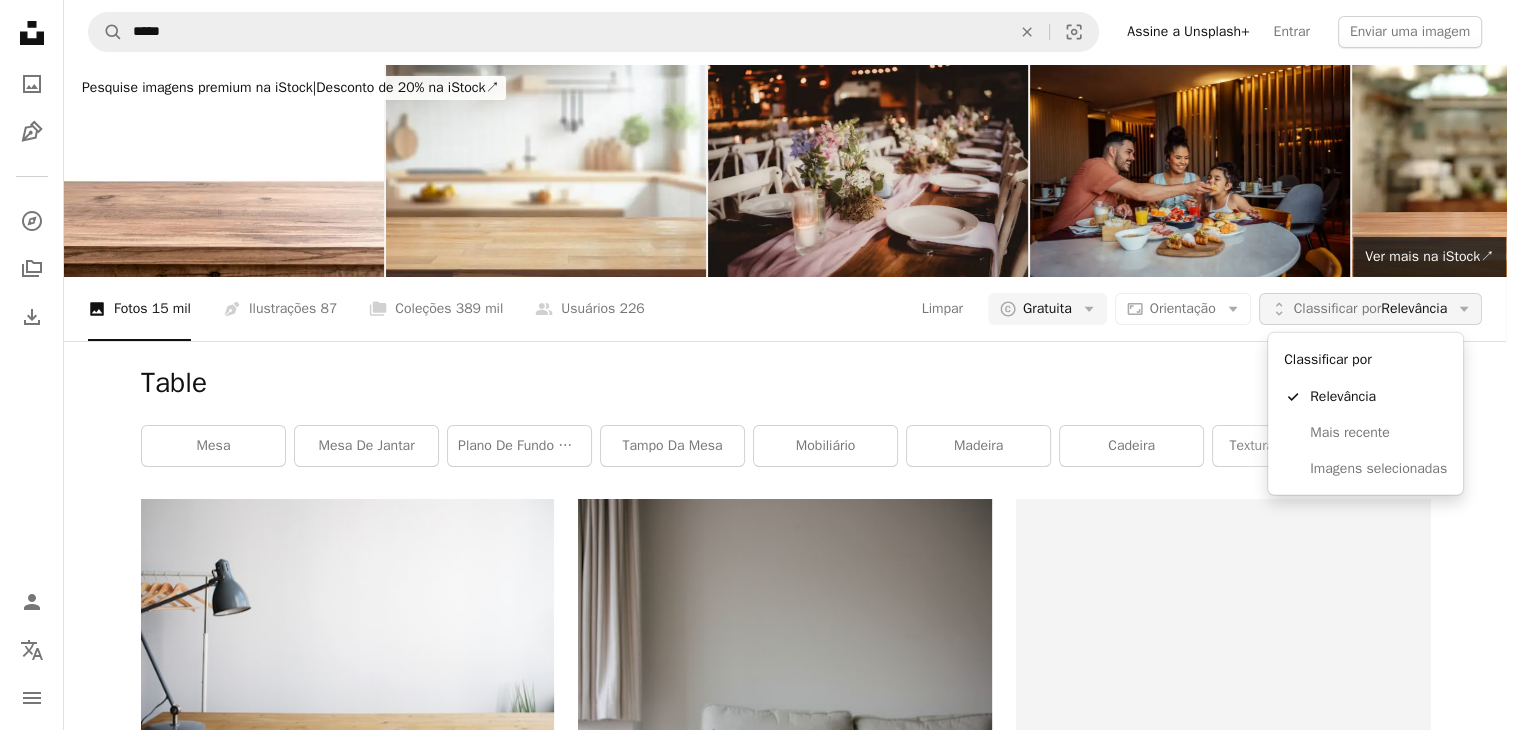 click on "Classificar por" at bounding box center [1338, 308] 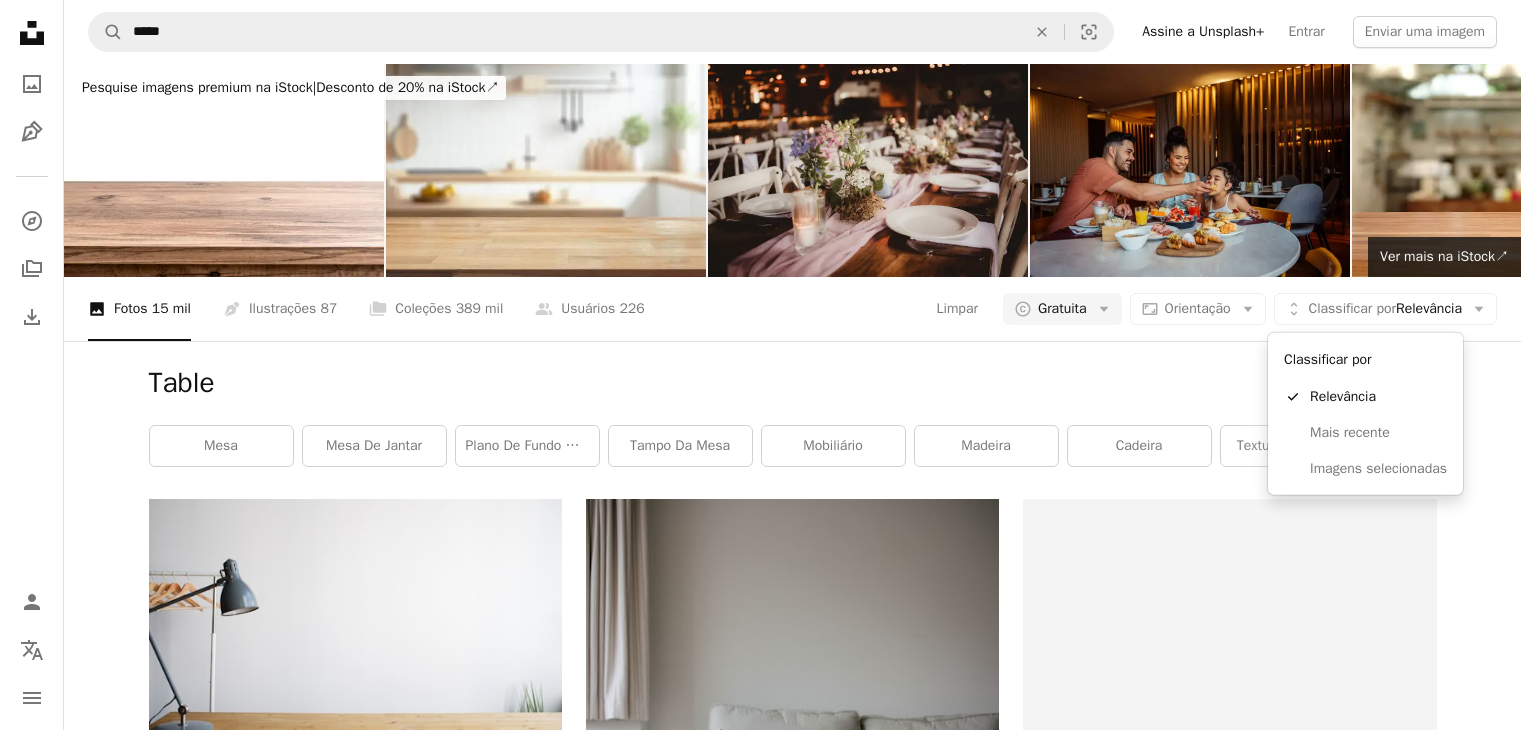 click on "Unsplash logo Página inicial da Unsplash A photo Pen Tool A compass A stack of folders Download Person Localization icon navigation menu A magnifying glass ***** An X shape Visual search Assine a Unsplash+ Entrar Enviar uma imagem Pesquise imagens premium na iStock  |  Desconto de 20% na iStock  ↗ Pesquise imagens premium na iStock Desconto de 20% na iStock  ↗ Ver mais  ↗ Ver mais na iStock  ↗ A photo Fotos  15 mil Pen Tool Ilustrações  87 A stack of folders Coleções  389 mil A group of people Usuários  226 Limpar A copyright icon © Gratuita Arrow down Aspect ratio Orientação Arrow down Unfold Classificar por  Relevância Arrow down Filters Filtros (1) Table Chevron right mesa mesa de jantar plano de fundo da tabela Tampo da mesa mobiliário madeira cadeira textura da tabela mesa de madeira tabela vazia A heart A plus sign [FIRST] [LAST] Disponível para contratação A checkmark inside of a circle Arrow pointing down A heart A plus sign [FIRST] [LAST] Arrow pointing down  |" at bounding box center [760, 365] 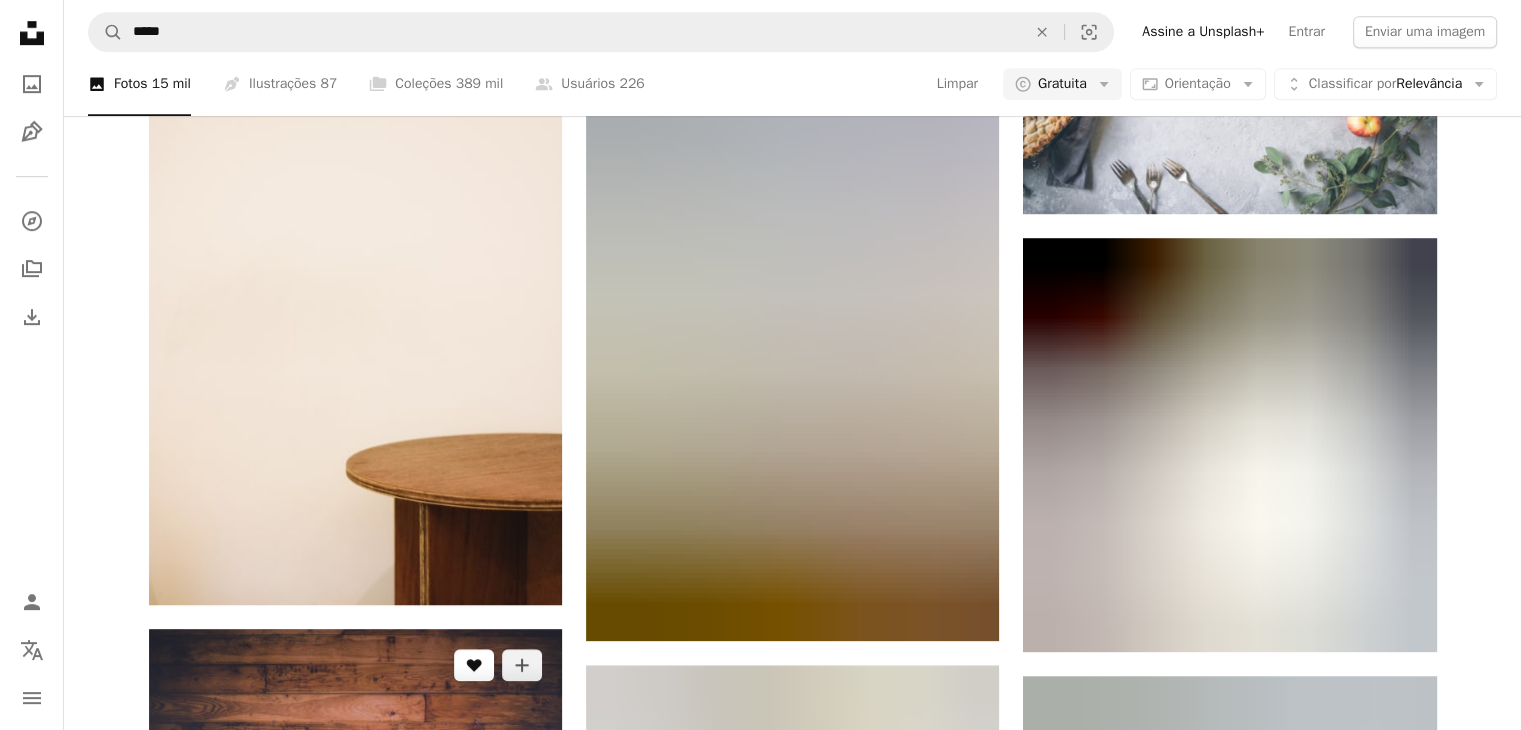 scroll, scrollTop: 1400, scrollLeft: 0, axis: vertical 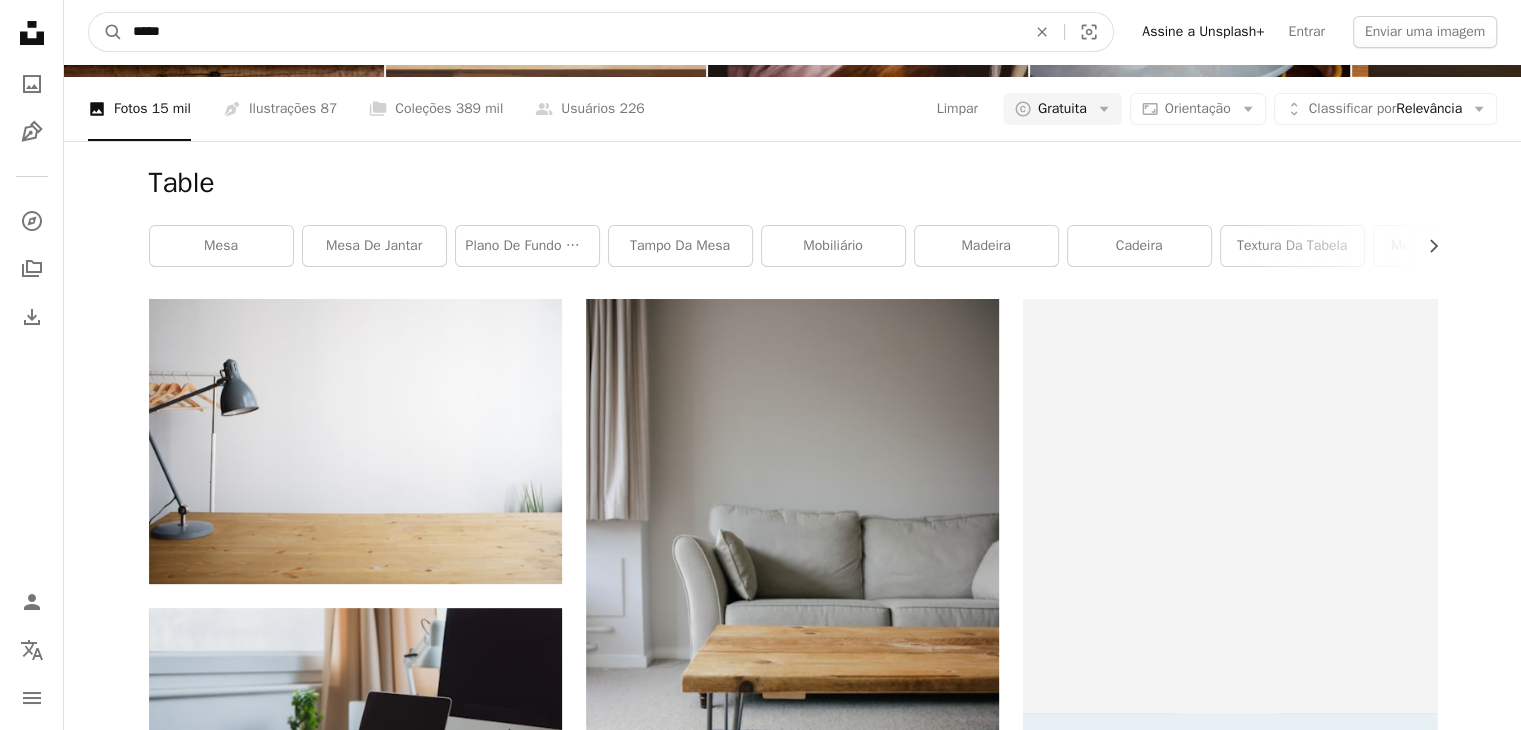 click on "*****" at bounding box center [571, 32] 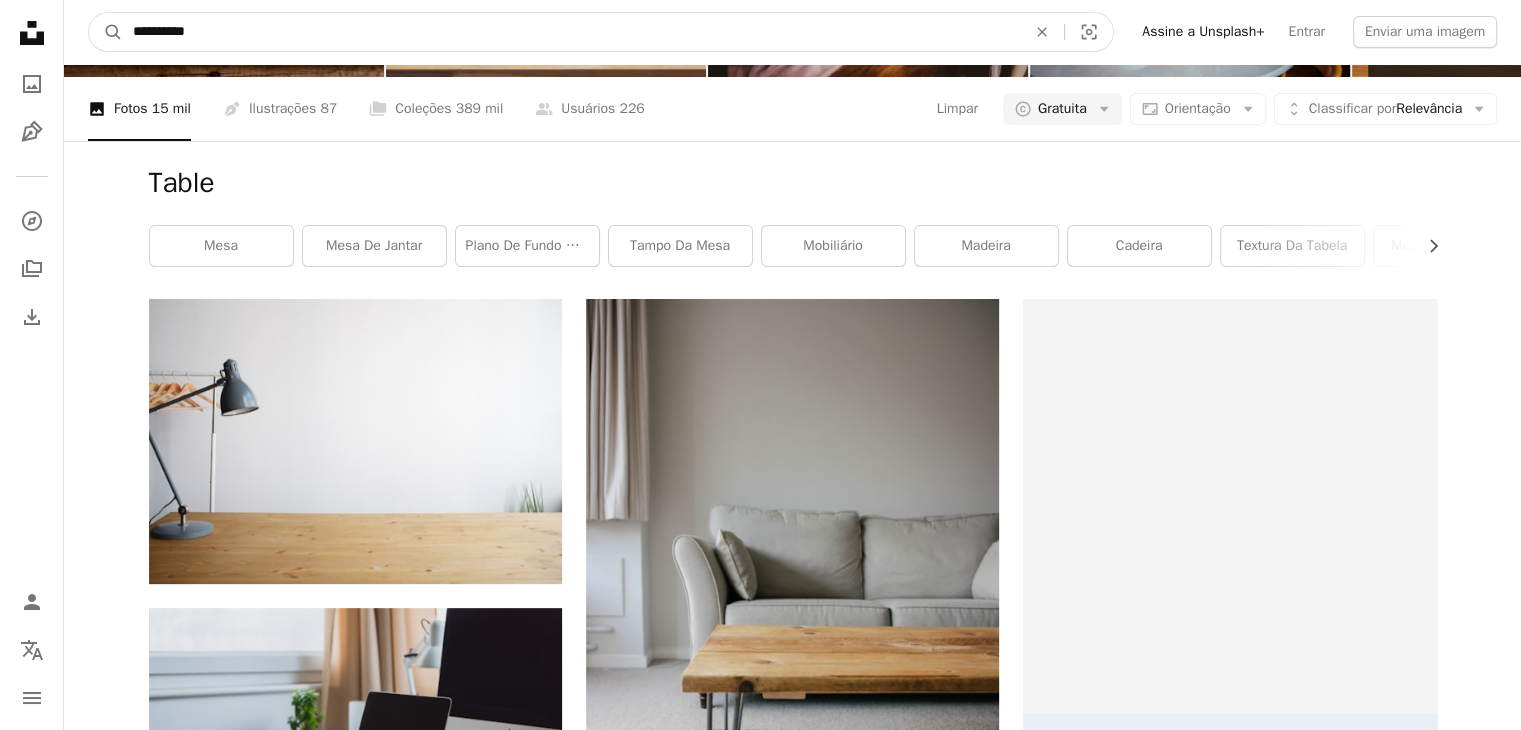 type on "**********" 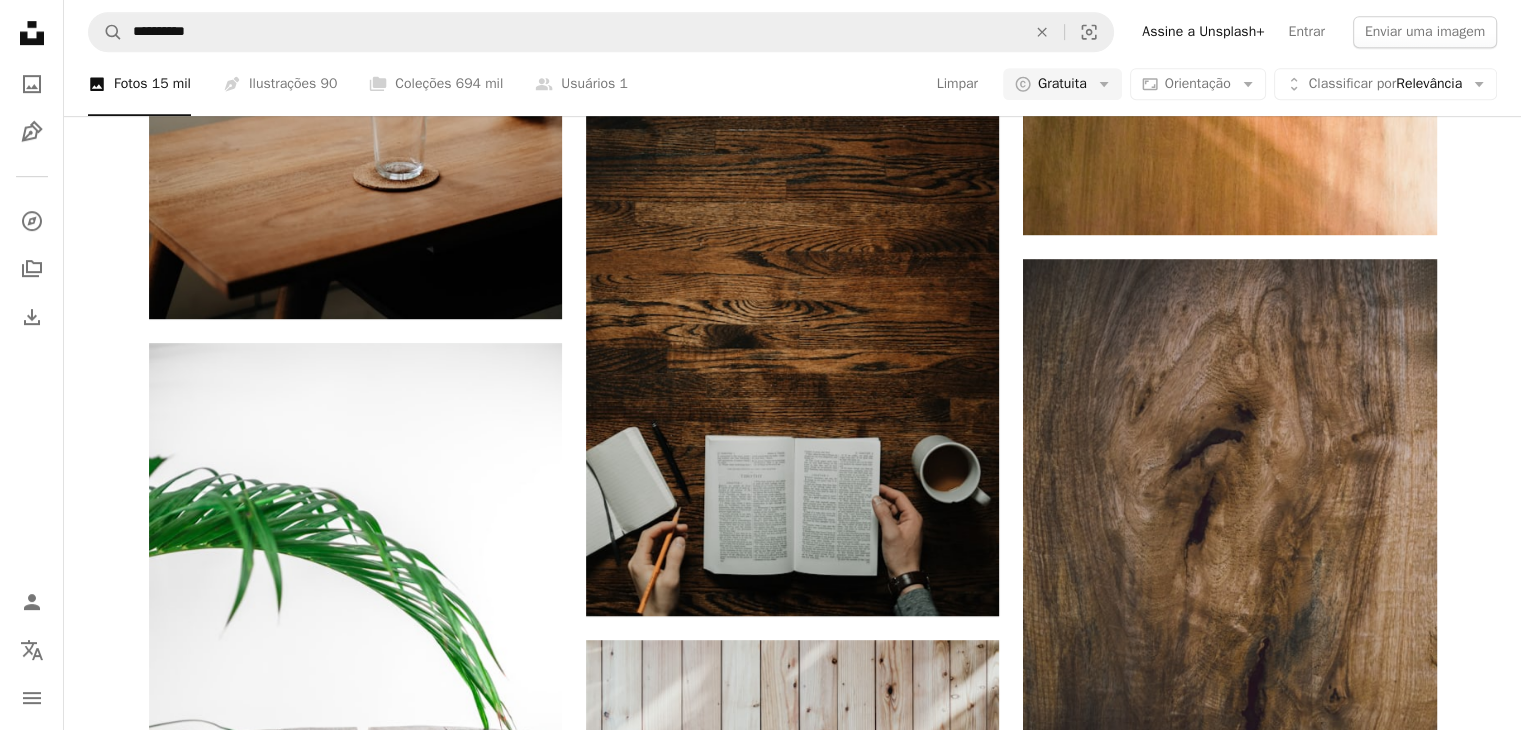 scroll, scrollTop: 700, scrollLeft: 0, axis: vertical 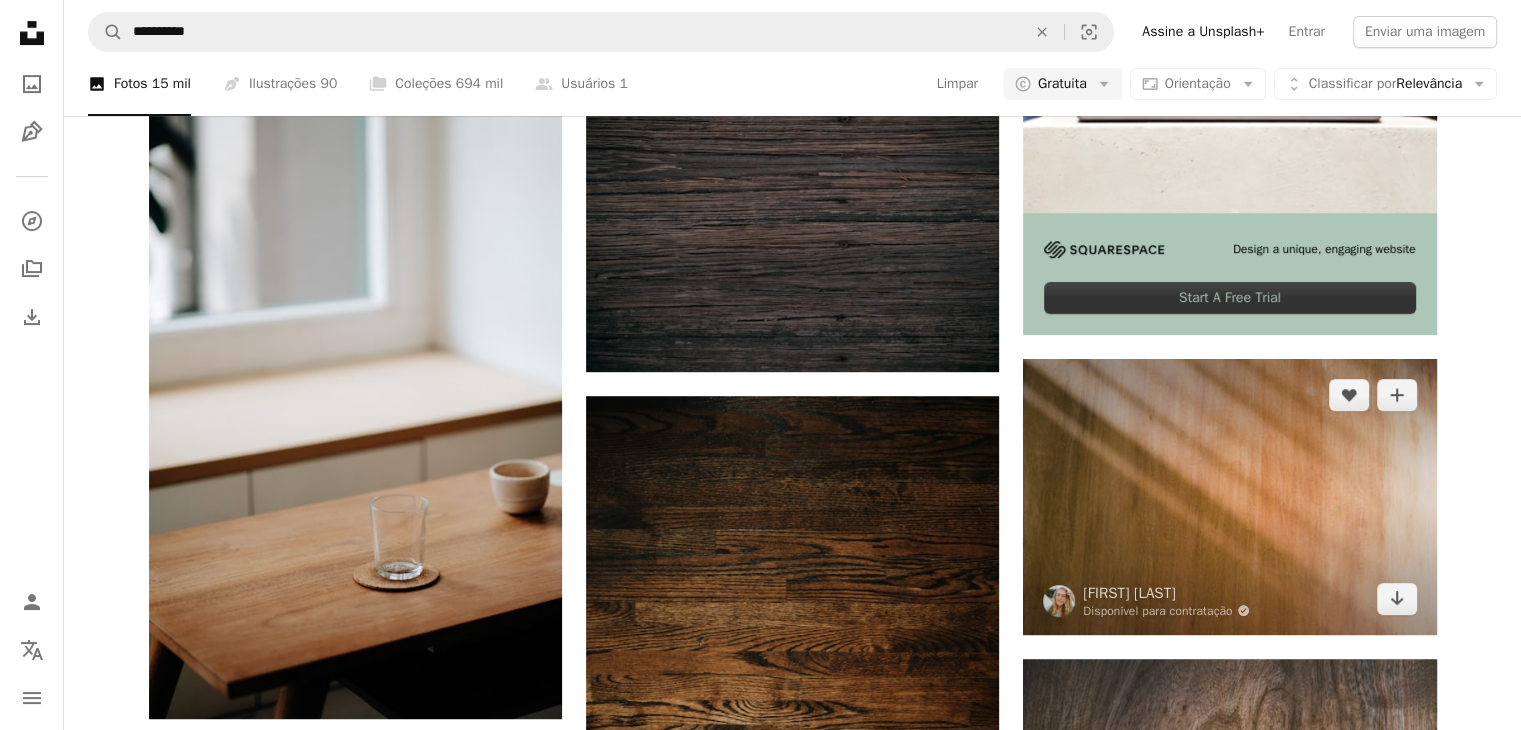 click at bounding box center (1229, 496) 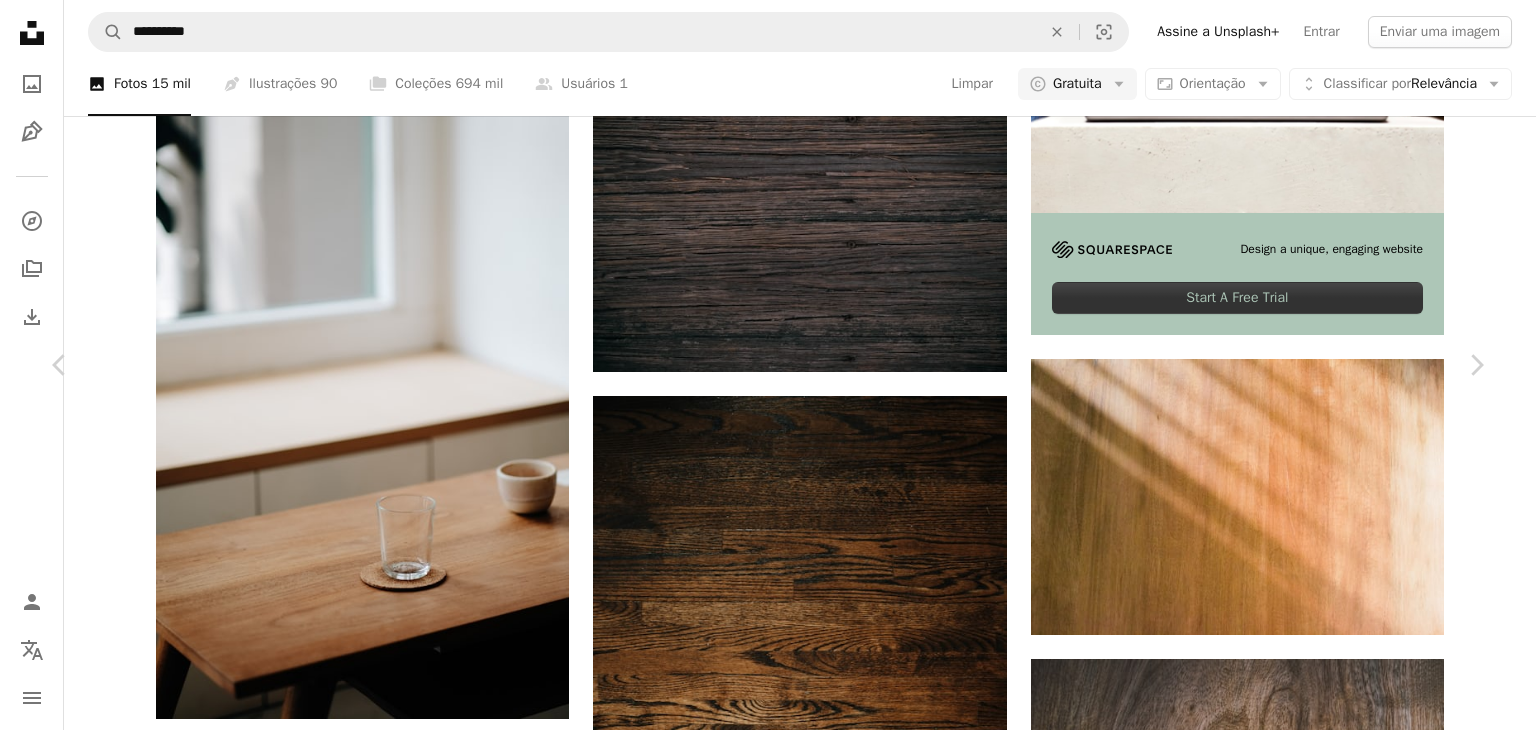 click on "Baixar gratuitamente" at bounding box center (1266, 4102) 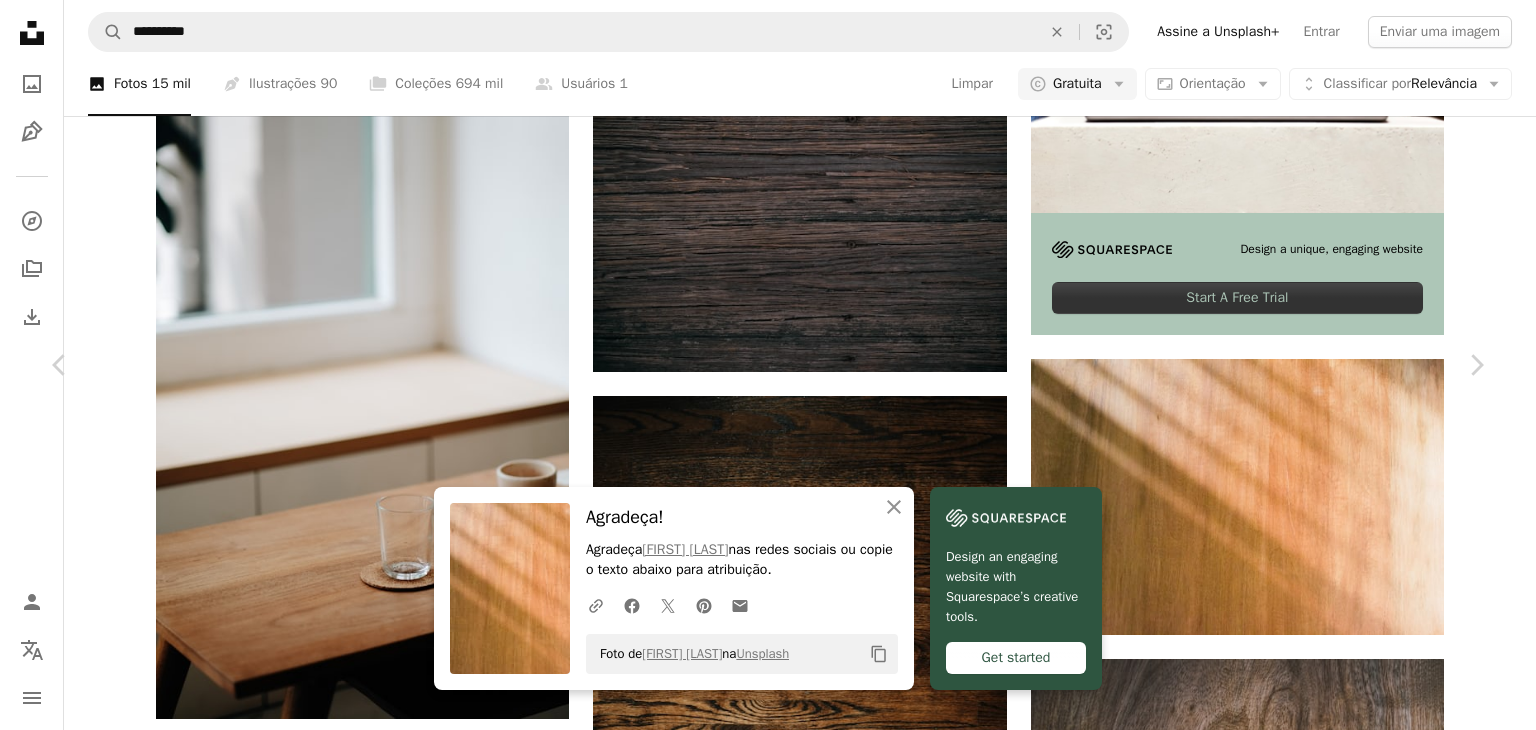 click on "An X shape Chevron left Chevron right An X shape Fechar Agradeça! Agradeça  [FIRST] [LAST]  nas redes sociais ou copie o texto abaixo para atribuição. A URL sharing icon (chains) Facebook icon X (formerly Twitter) icon Pinterest icon An envelope Foto de  [FIRST] [LAST]  na  Unsplash
Copy content Design an engaging website with Squarespace’s creative tools. Get started [FIRST] [LAST] Disponível para contratação A checkmark inside of a circle A heart A plus sign Editar imagem   Plus sign for Unsplash+ Baixar gratuitamente Chevron down Zoom in Visualizações 482.236 Downloads 9.411 A forward-right arrow Compartilhar Info icon Informações More Actions Calendar outlined Publicada em  16 de dezembro de 2021 Safety Uso gratuito sob a  Licença da Unsplash maquete textura da madeira fundo de madeira mesa de jantar mesa de madeira grão de madeira luz da janela persianas Maquete de fundo de madeira mobiliário madeira marrom compensado Mesa madeira serrada Folhosa Planos de fundo  |  Ver mais na iStock  ↗ Para" at bounding box center (768, 4420) 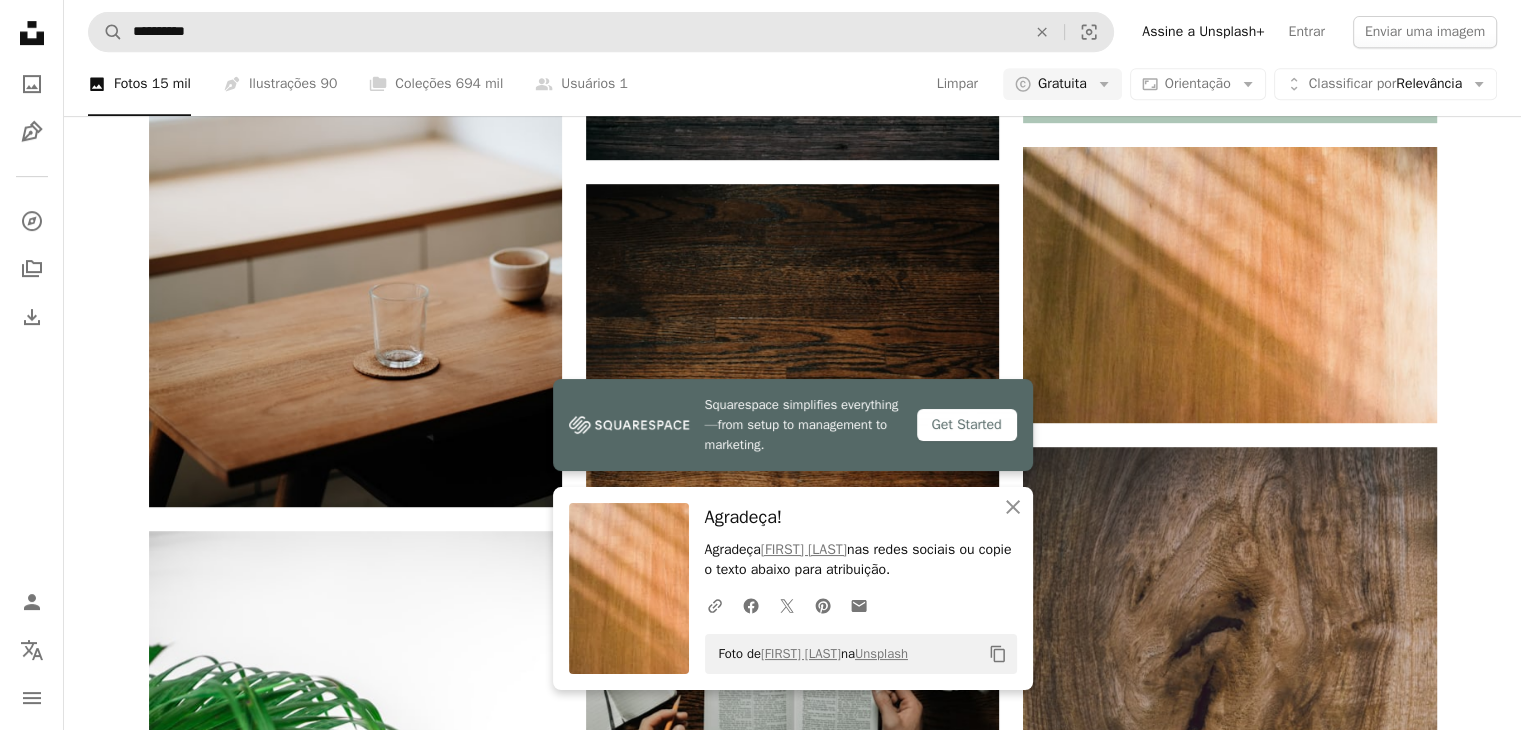 scroll, scrollTop: 900, scrollLeft: 0, axis: vertical 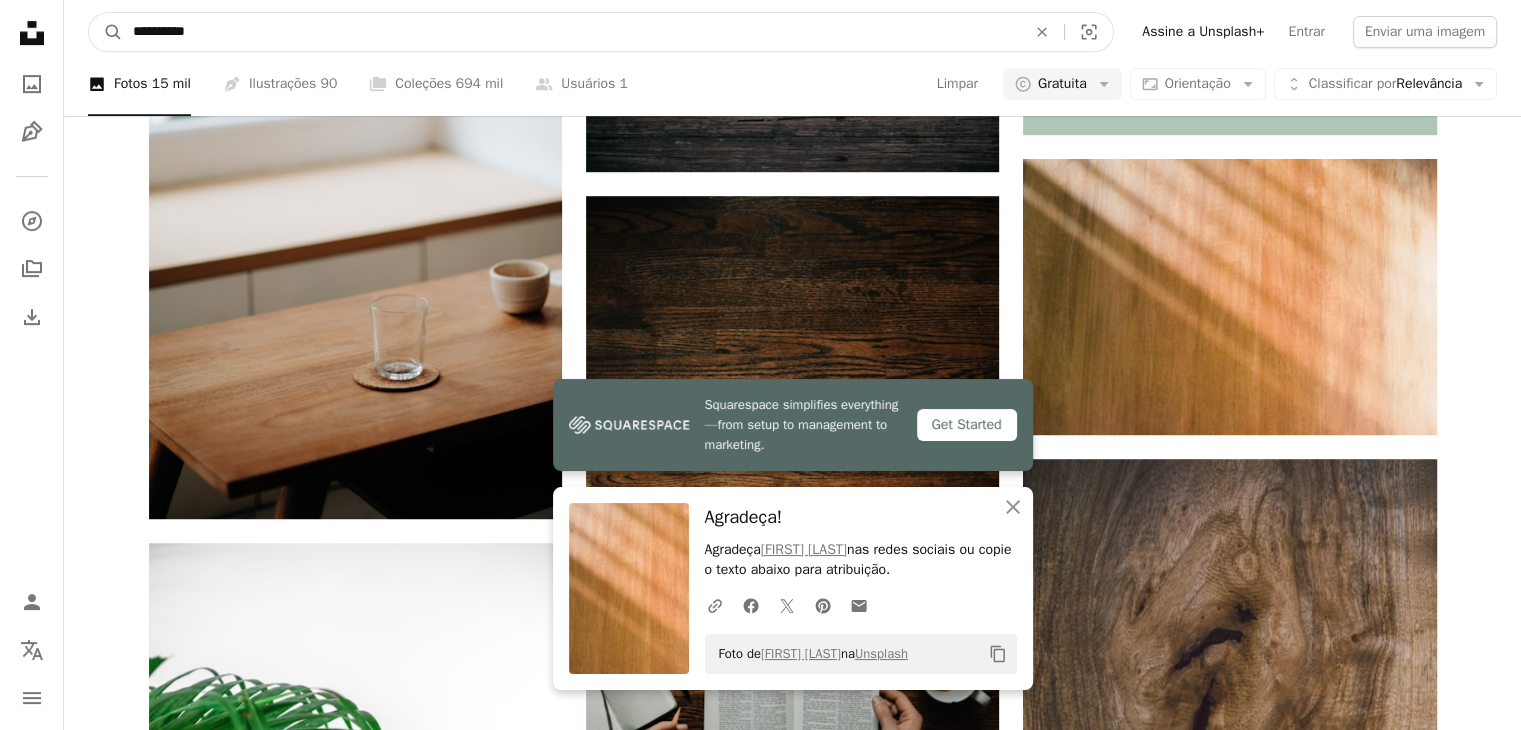 drag, startPoint x: 239, startPoint y: 30, endPoint x: 227, endPoint y: 30, distance: 12 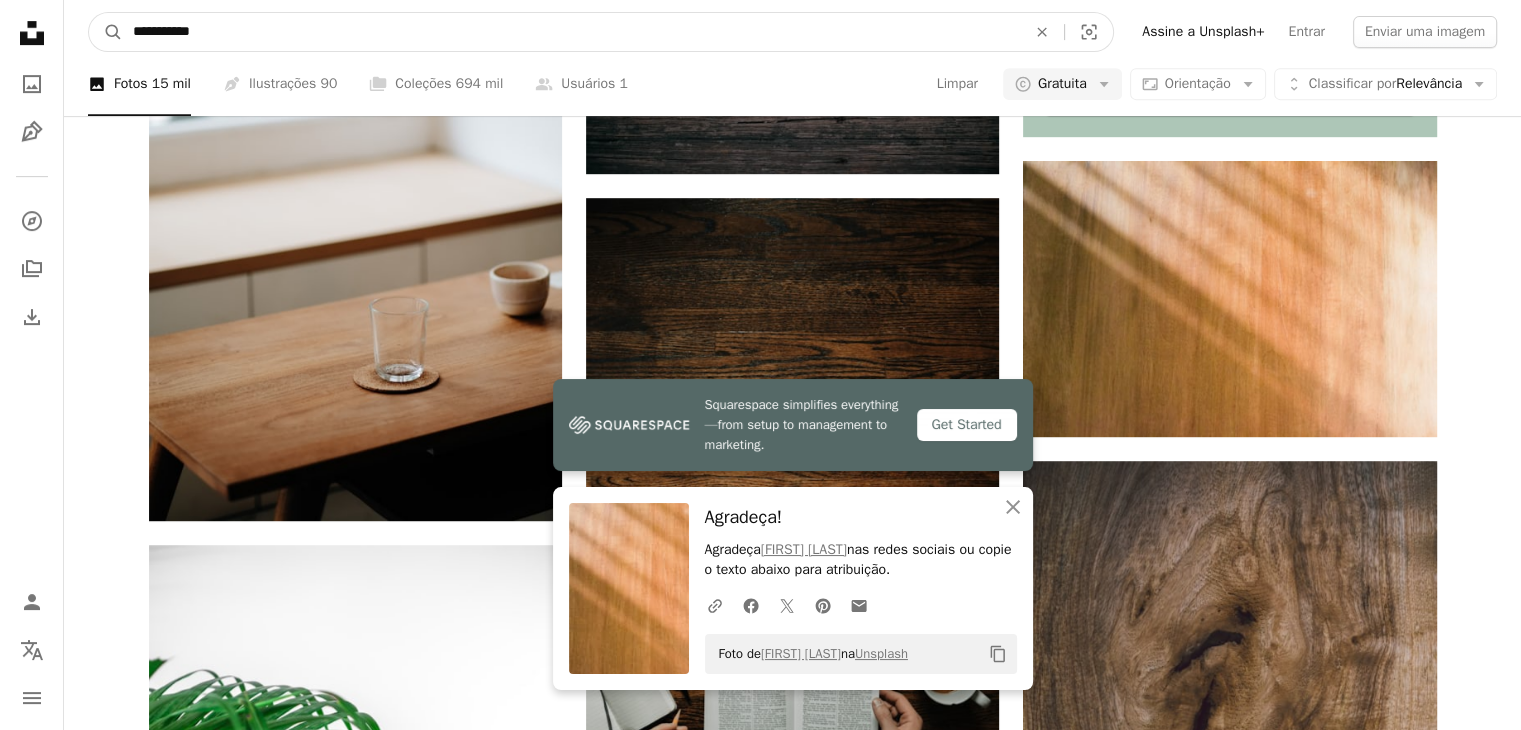 type on "**********" 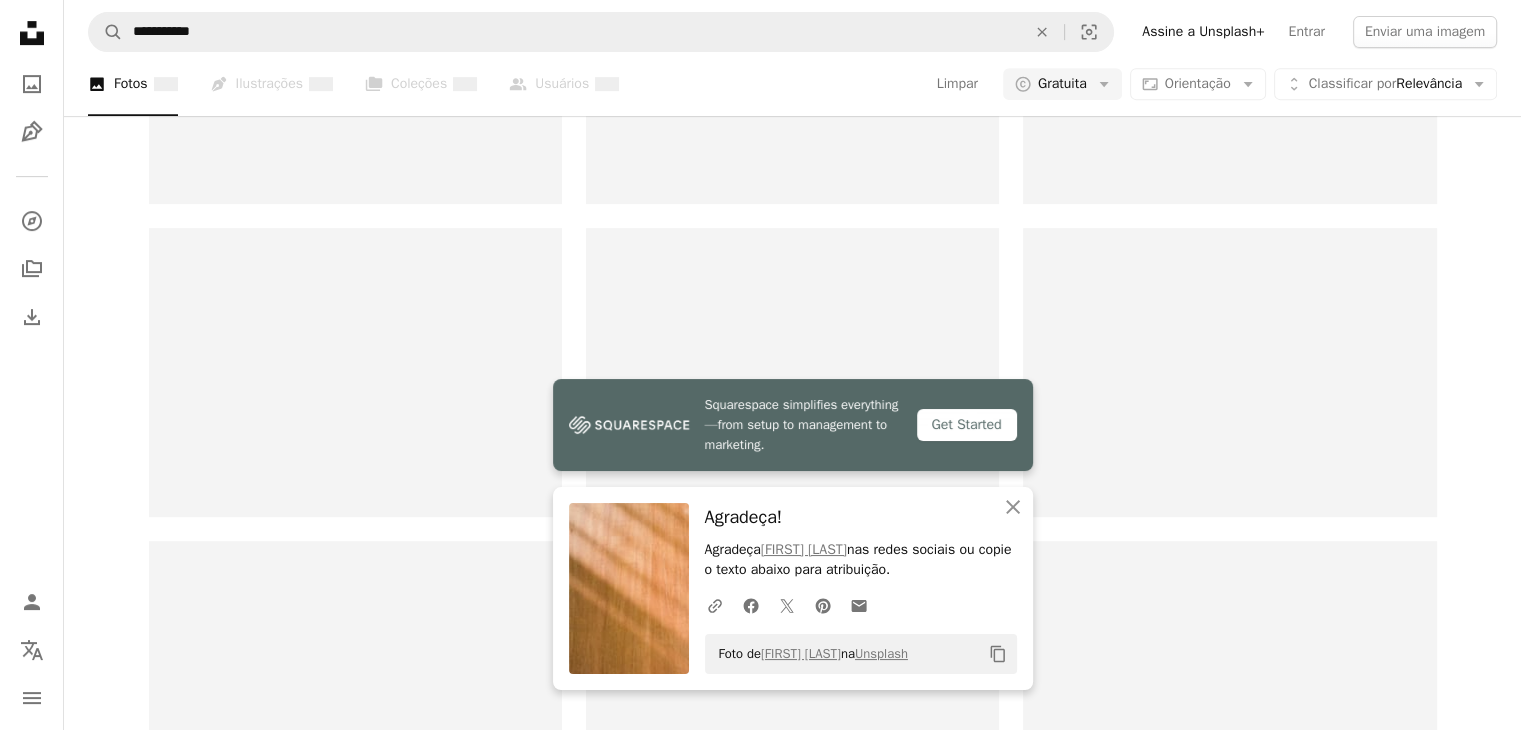scroll, scrollTop: 0, scrollLeft: 0, axis: both 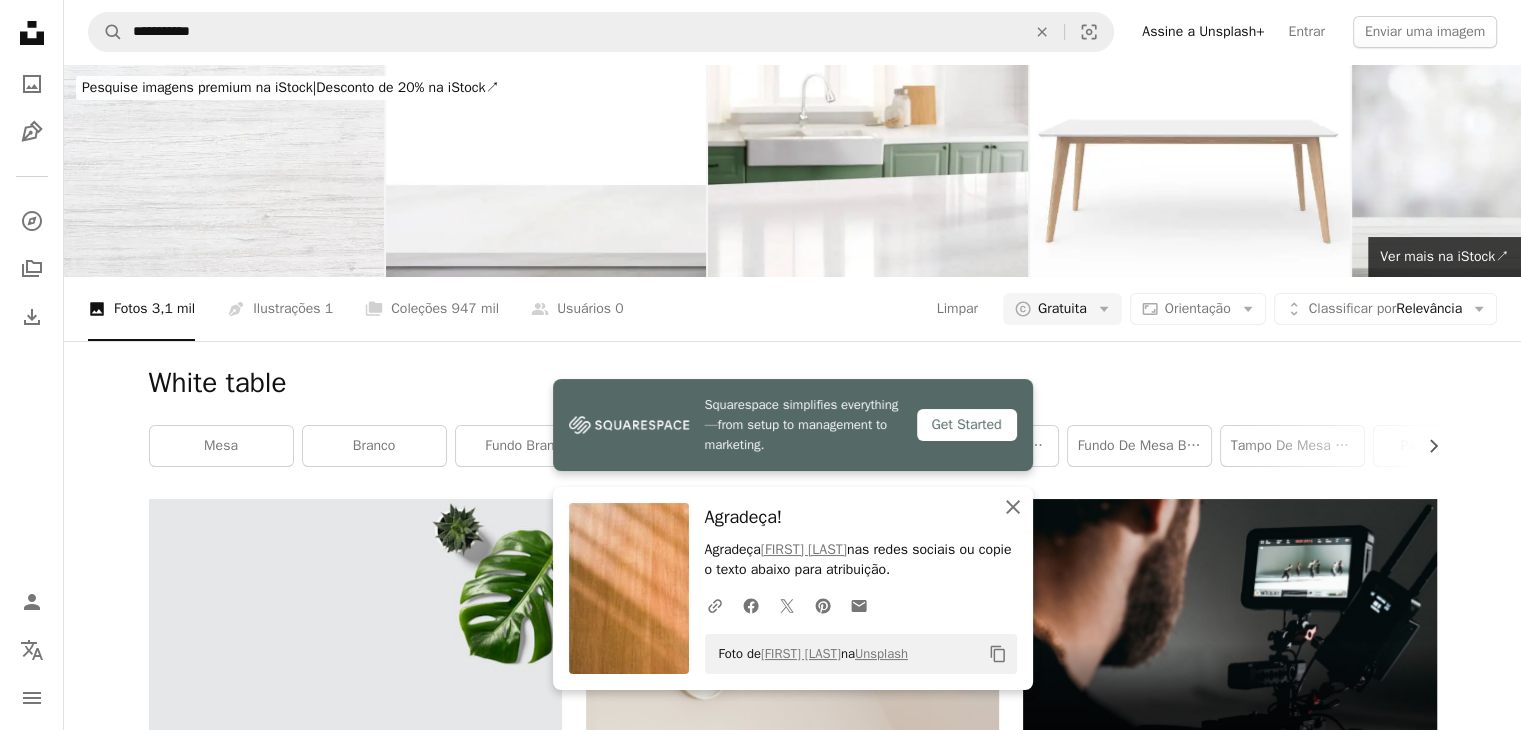 click 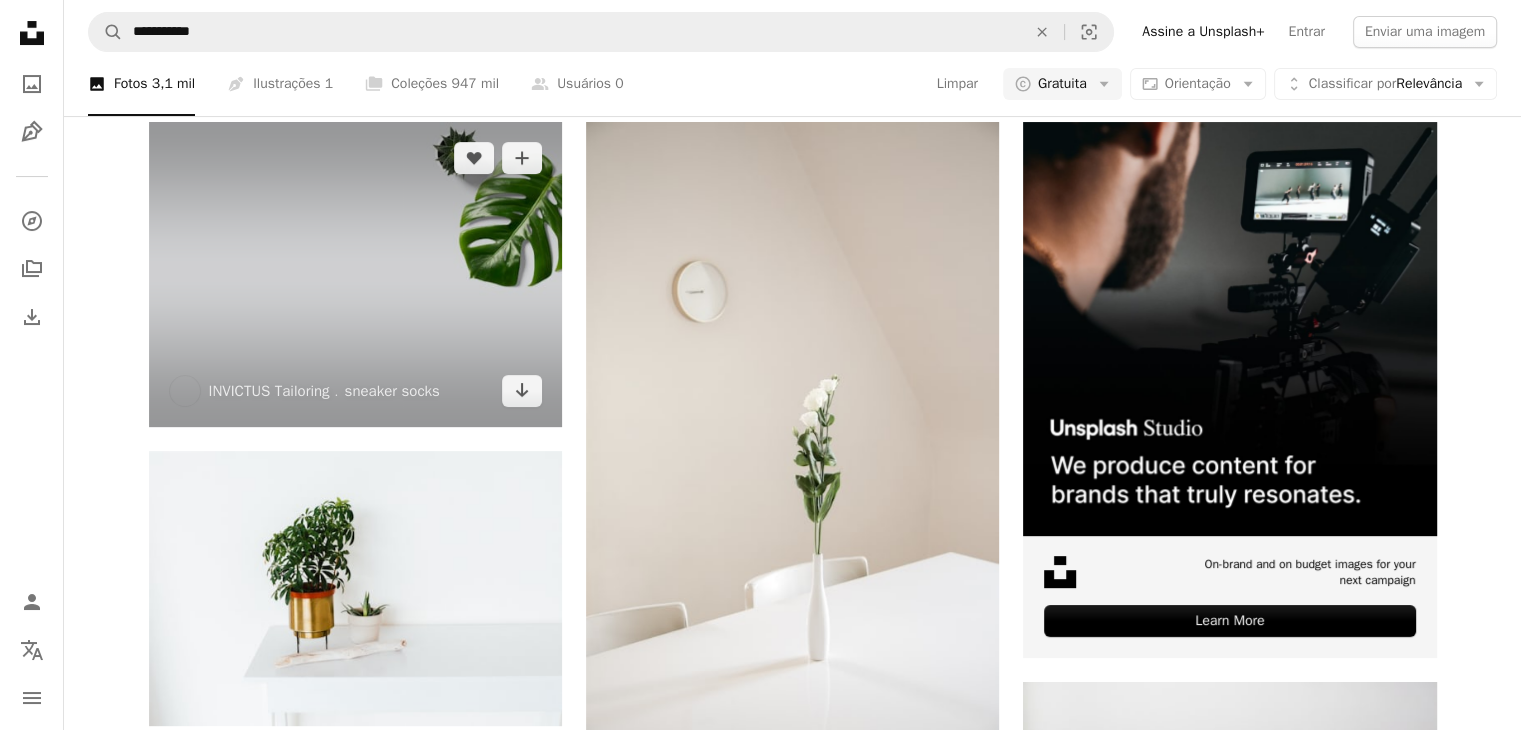 scroll, scrollTop: 300, scrollLeft: 0, axis: vertical 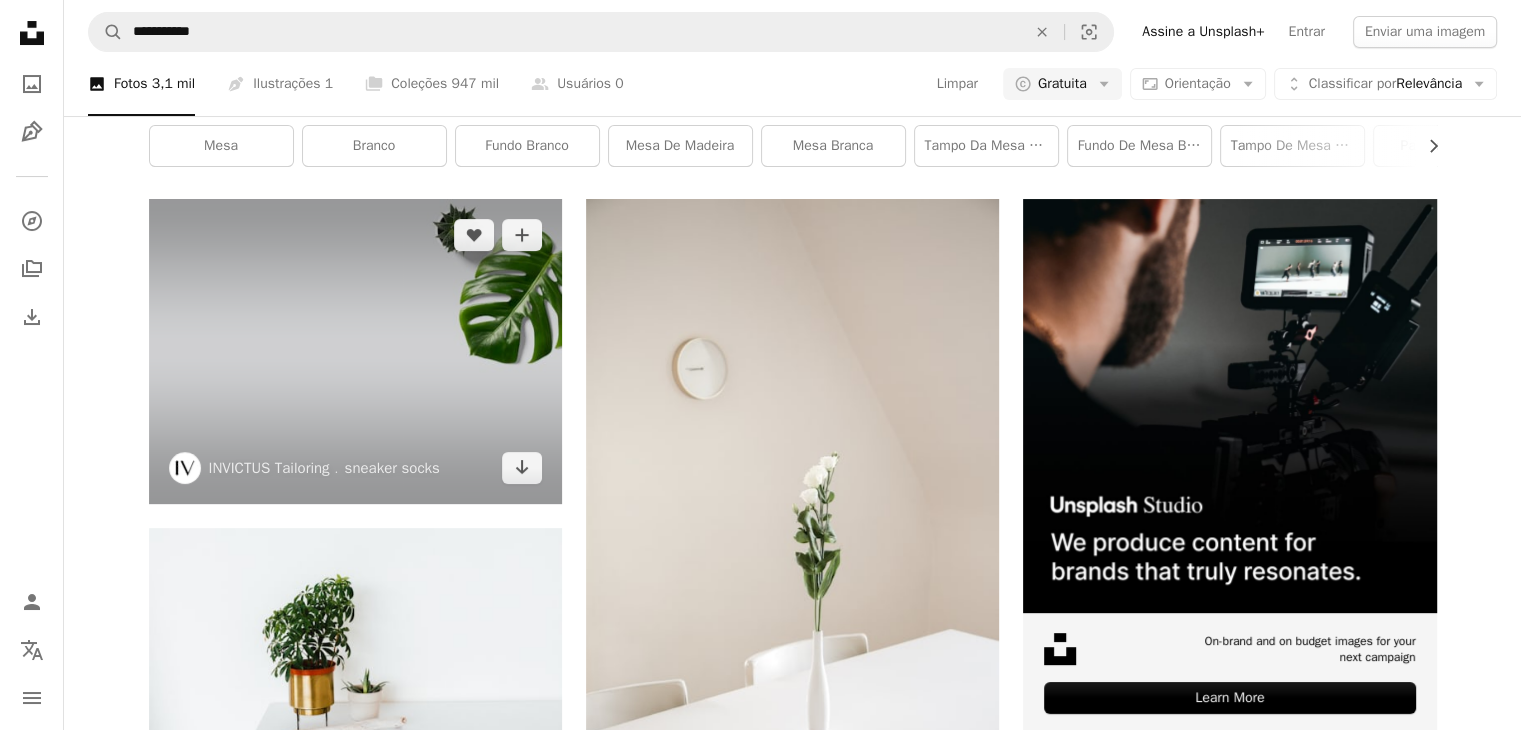 click at bounding box center [355, 351] 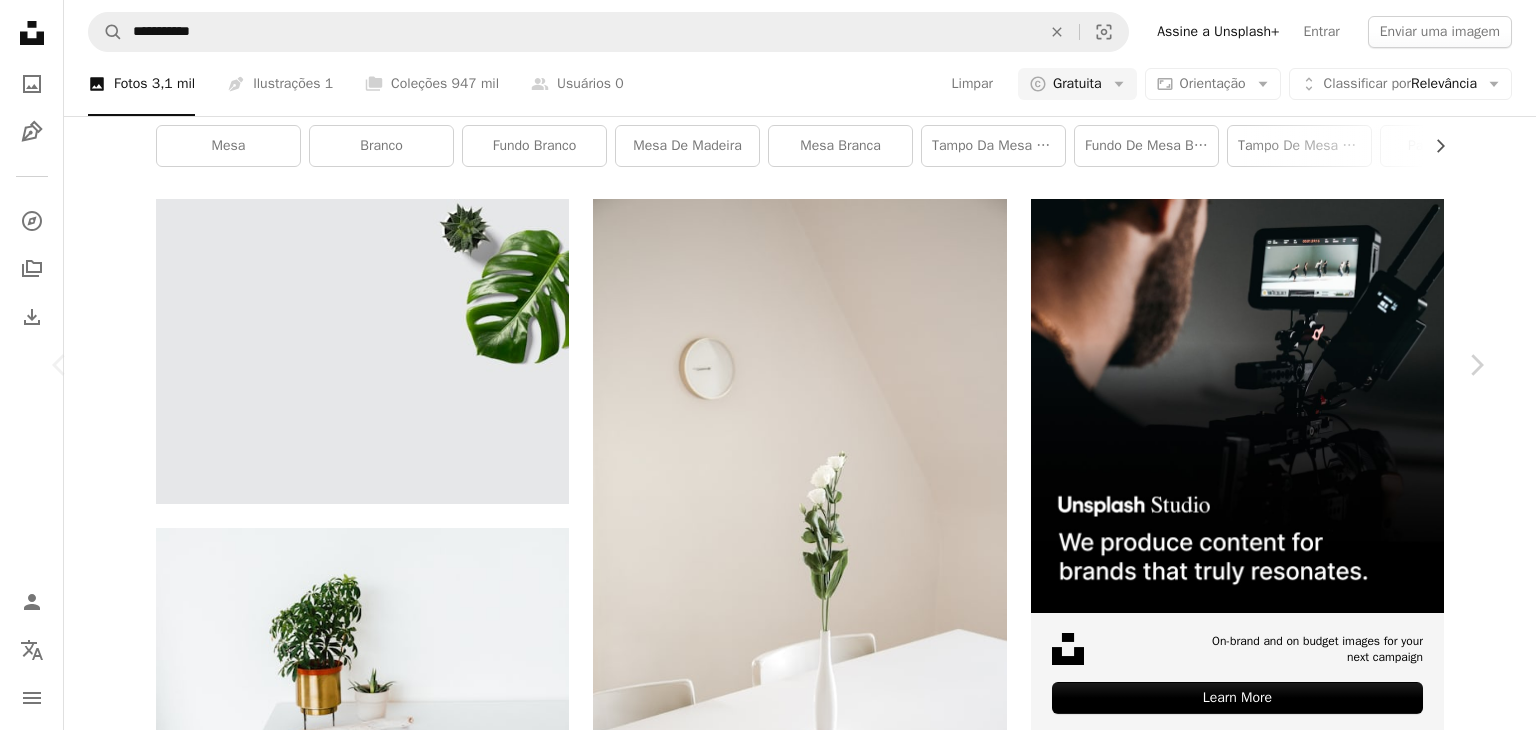 click on "Baixar gratuitamente" at bounding box center [1266, 4995] 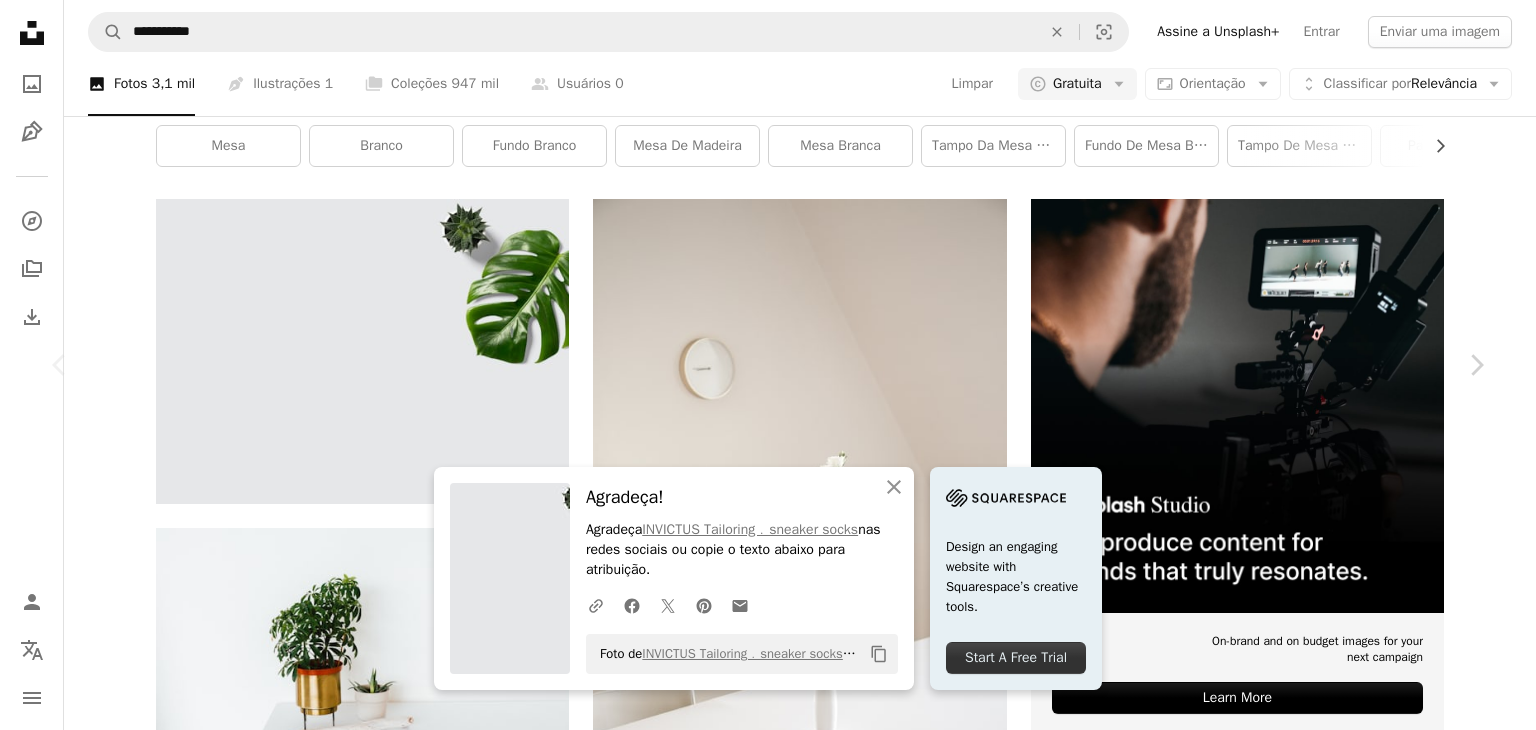 click on "Chevron left" at bounding box center (60, 365) 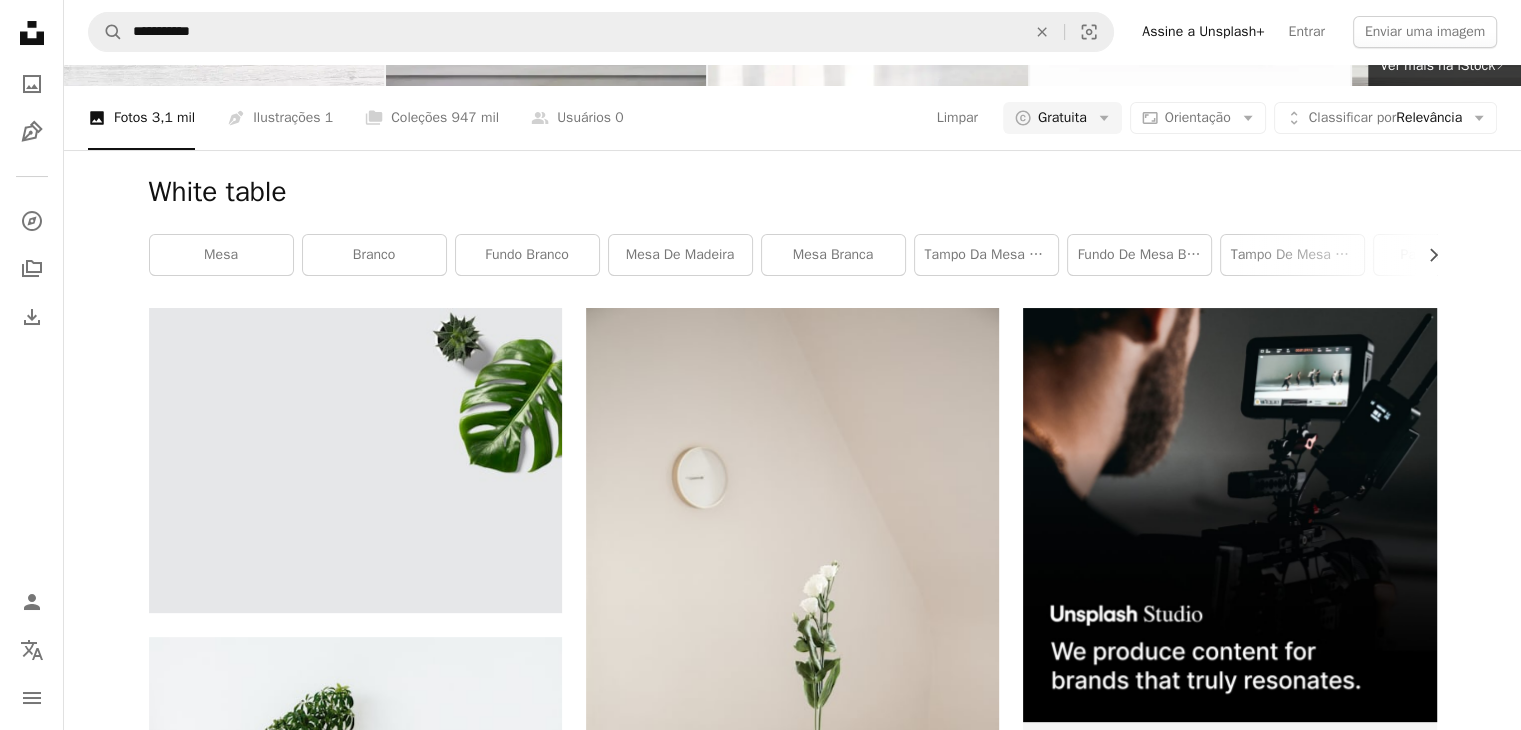 scroll, scrollTop: 0, scrollLeft: 0, axis: both 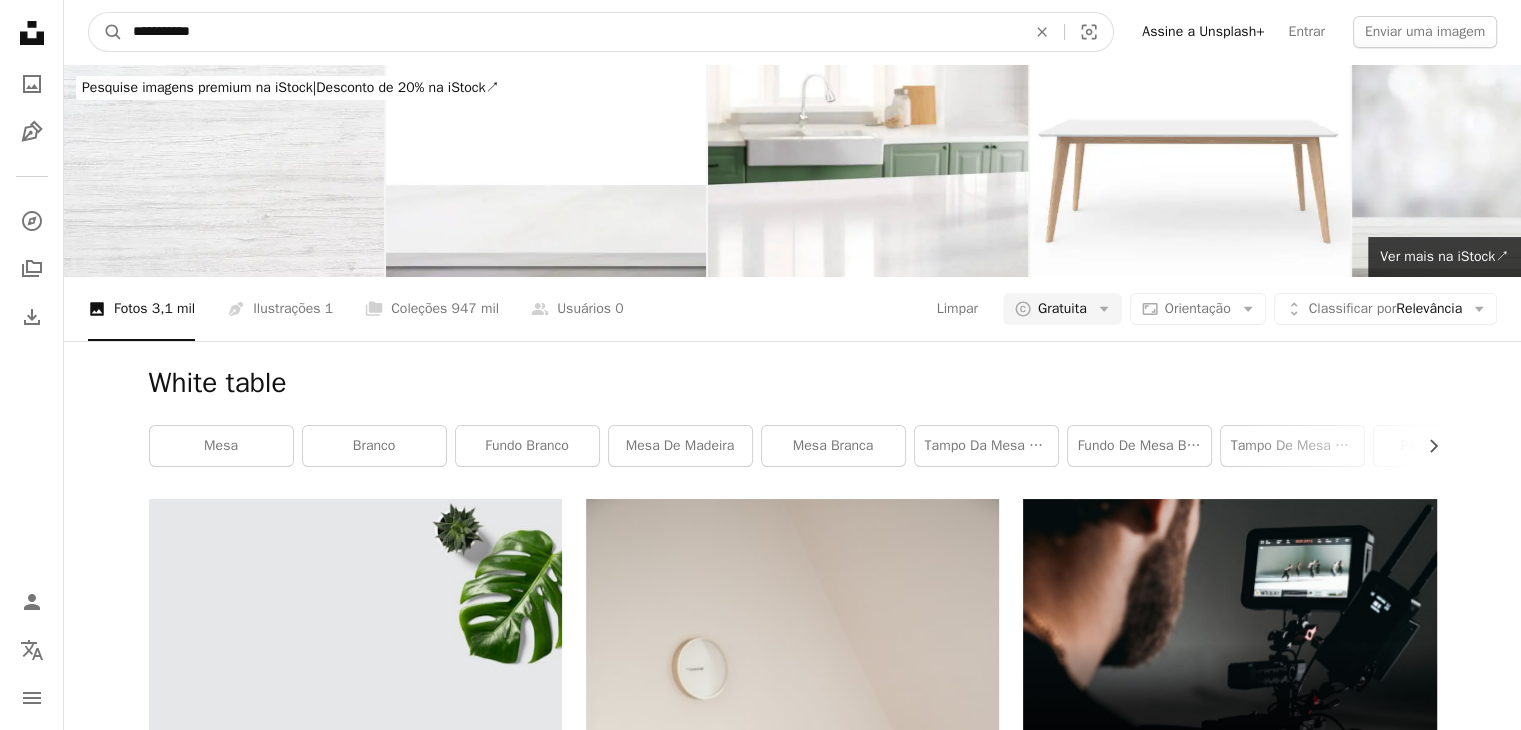 drag, startPoint x: 166, startPoint y: 28, endPoint x: 4, endPoint y: 28, distance: 162 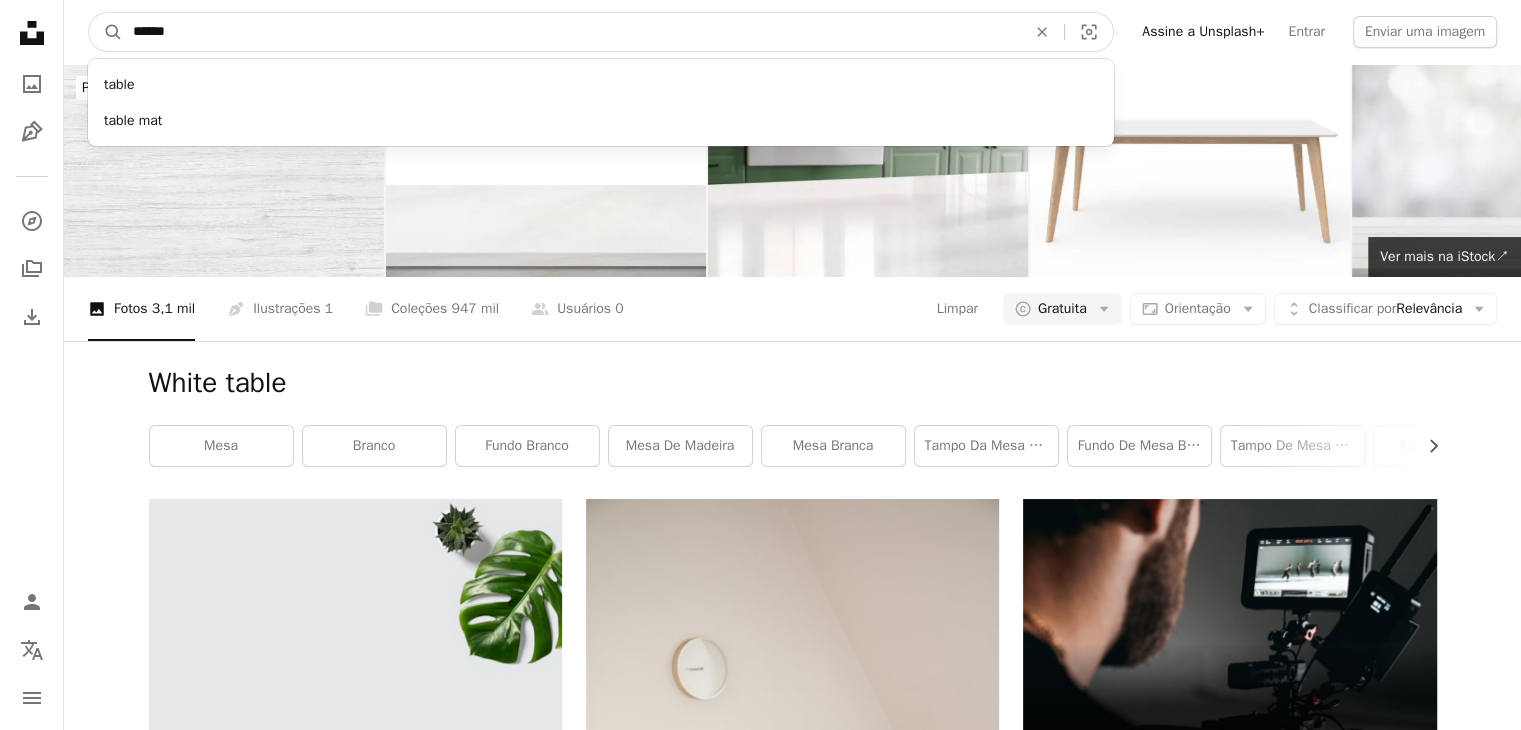 type on "*****" 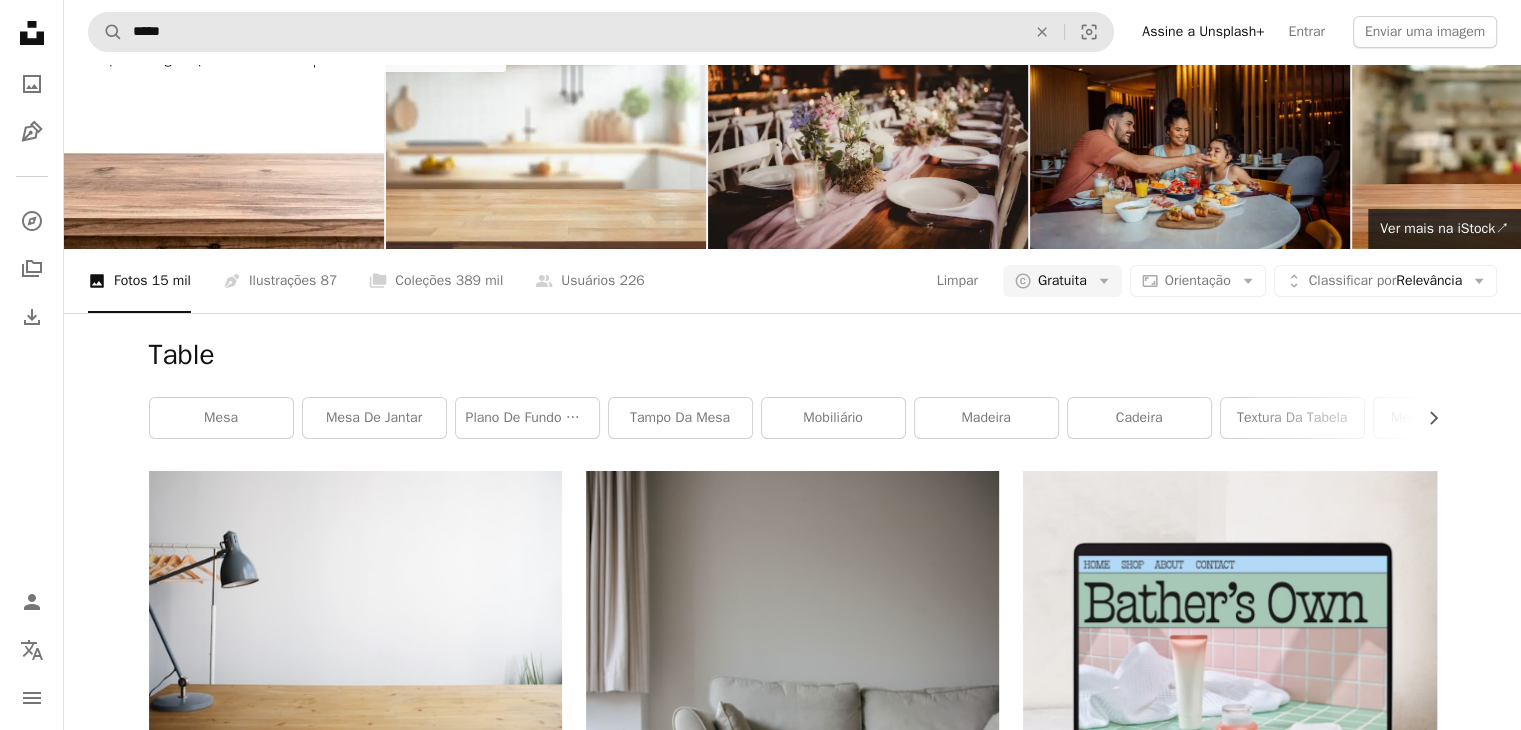 scroll, scrollTop: 0, scrollLeft: 0, axis: both 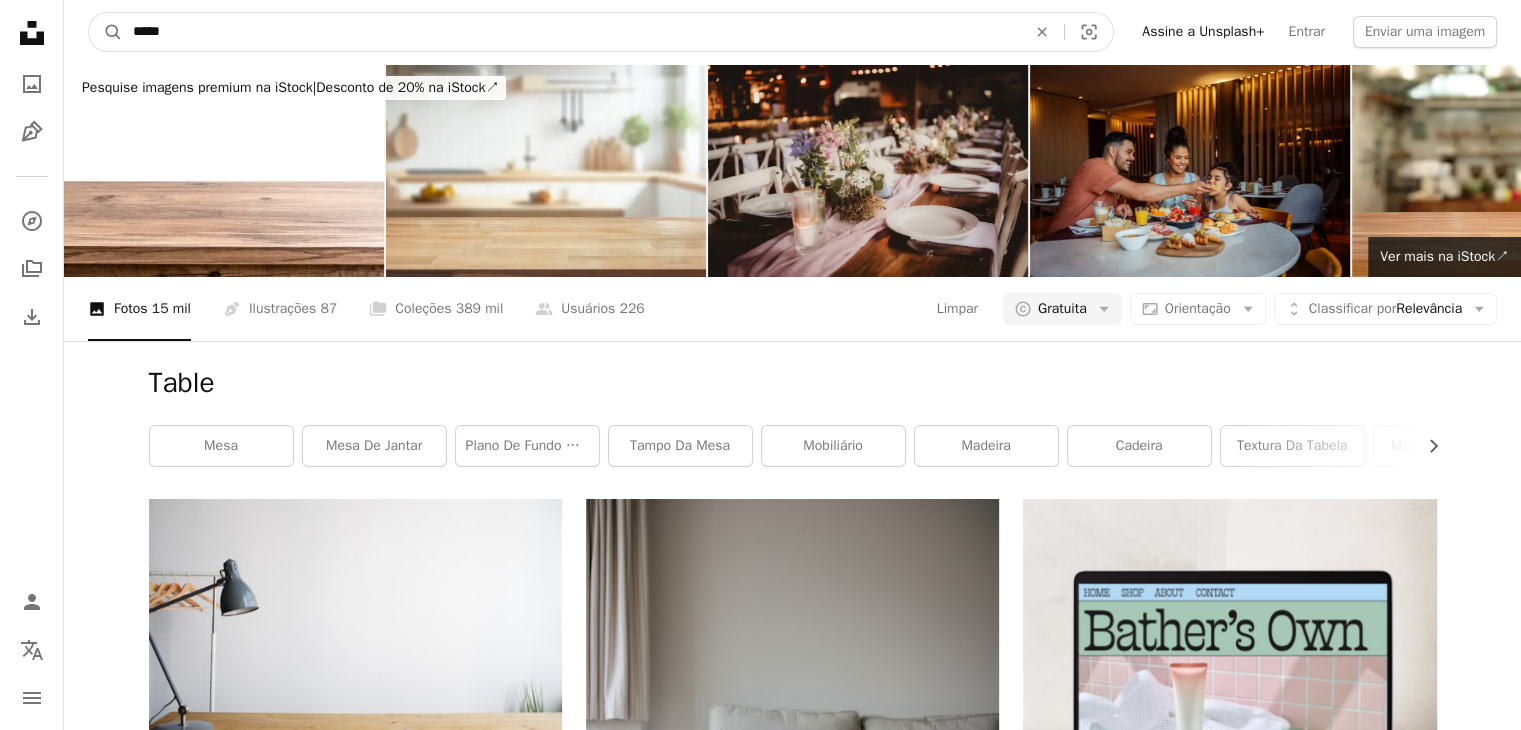 drag, startPoint x: 201, startPoint y: 37, endPoint x: 0, endPoint y: 2, distance: 204.0245 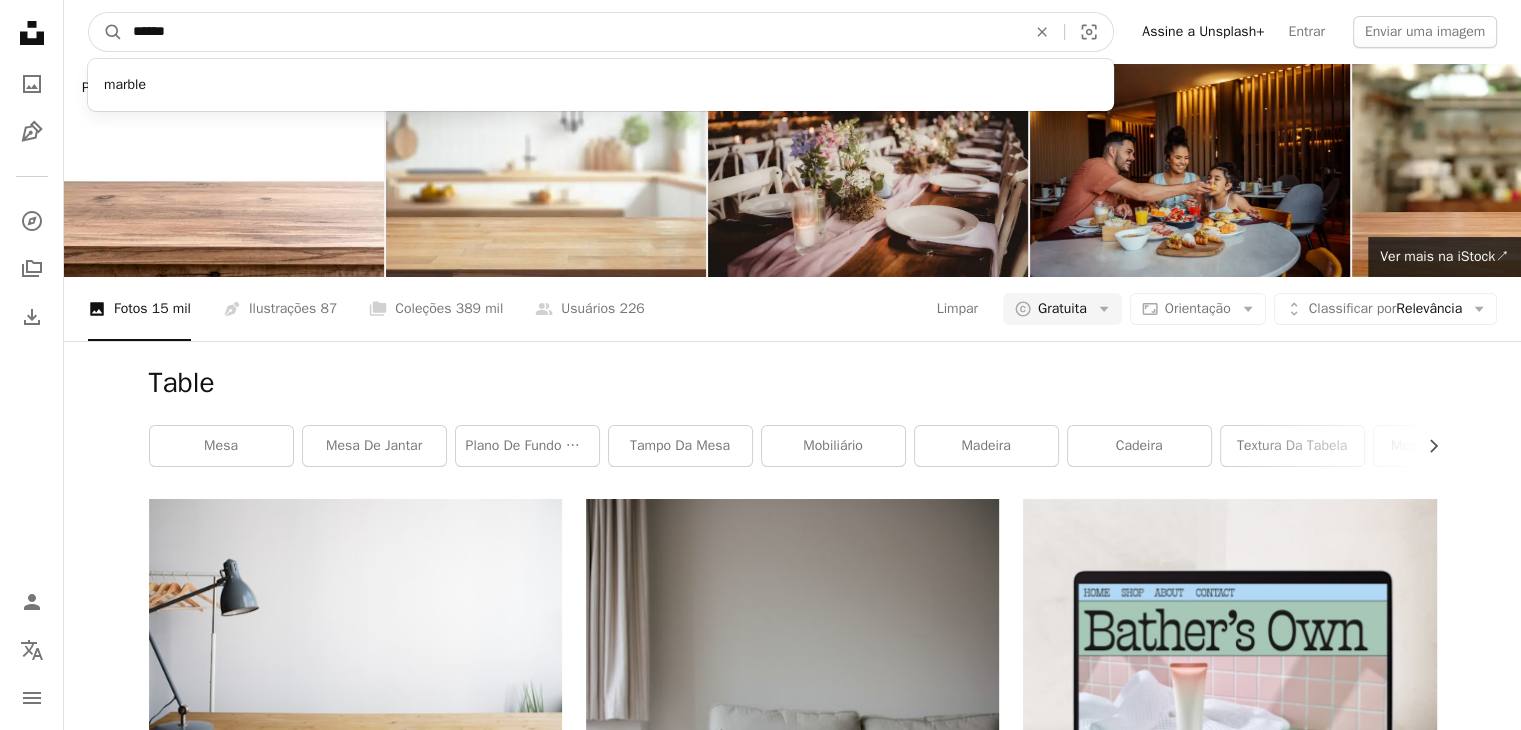 type on "******" 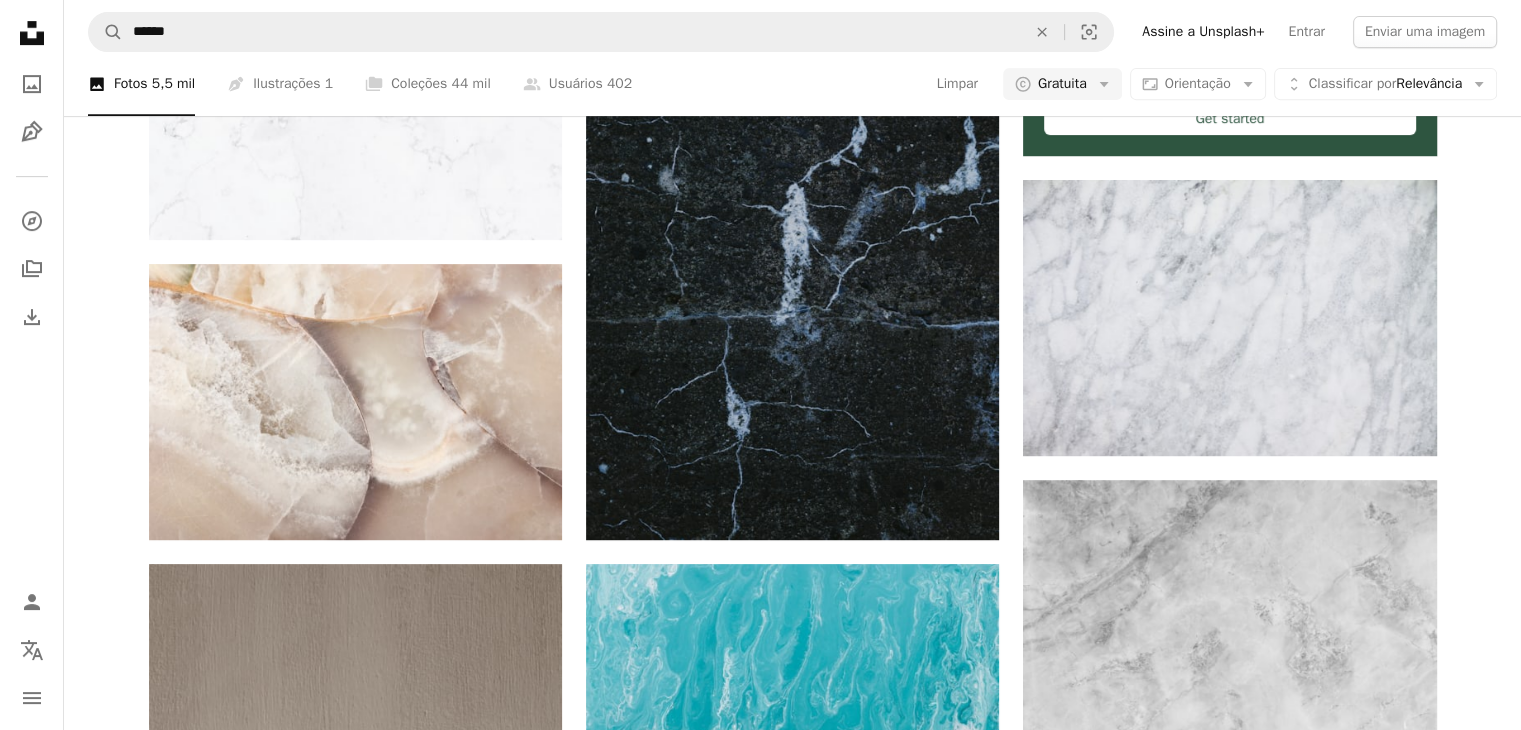 scroll, scrollTop: 700, scrollLeft: 0, axis: vertical 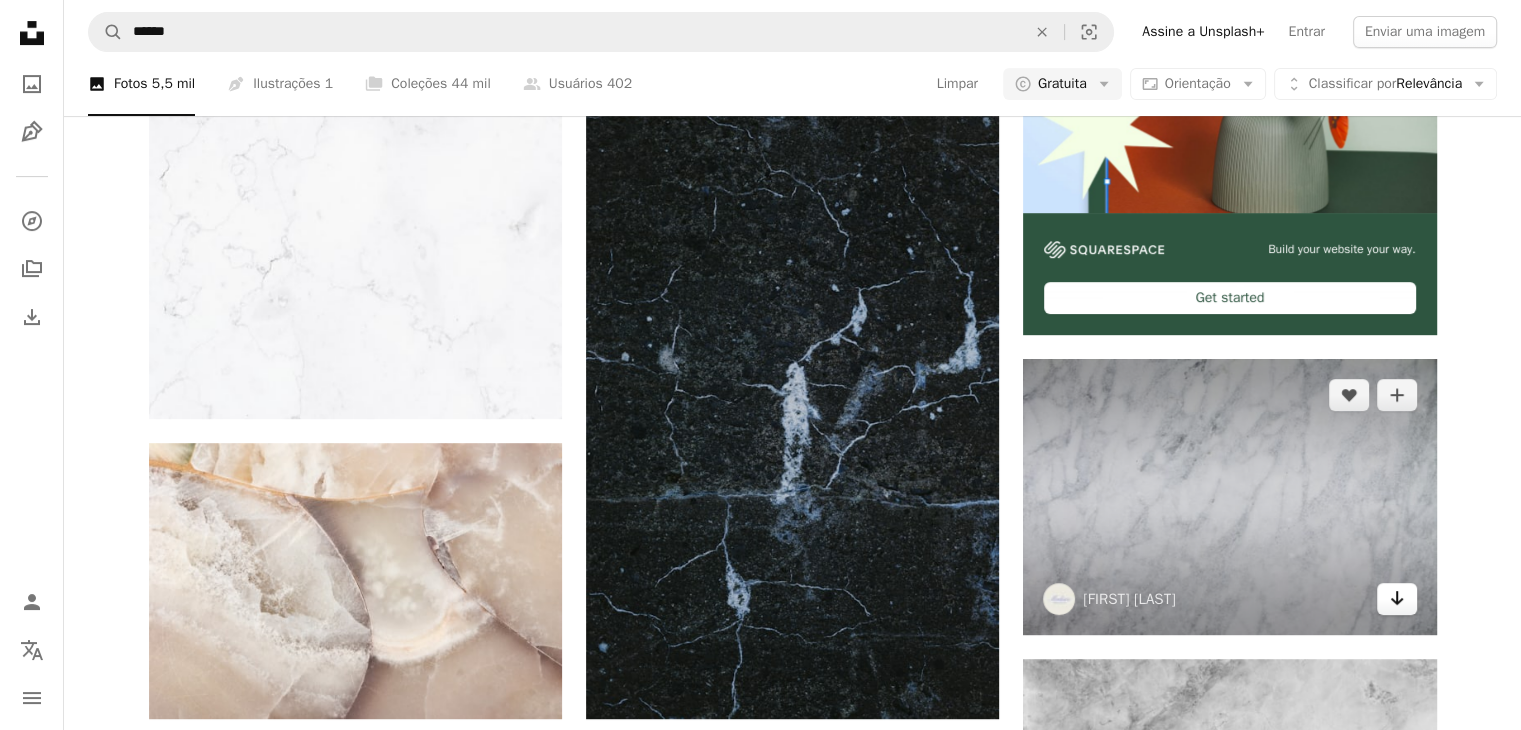 click on "Arrow pointing down" 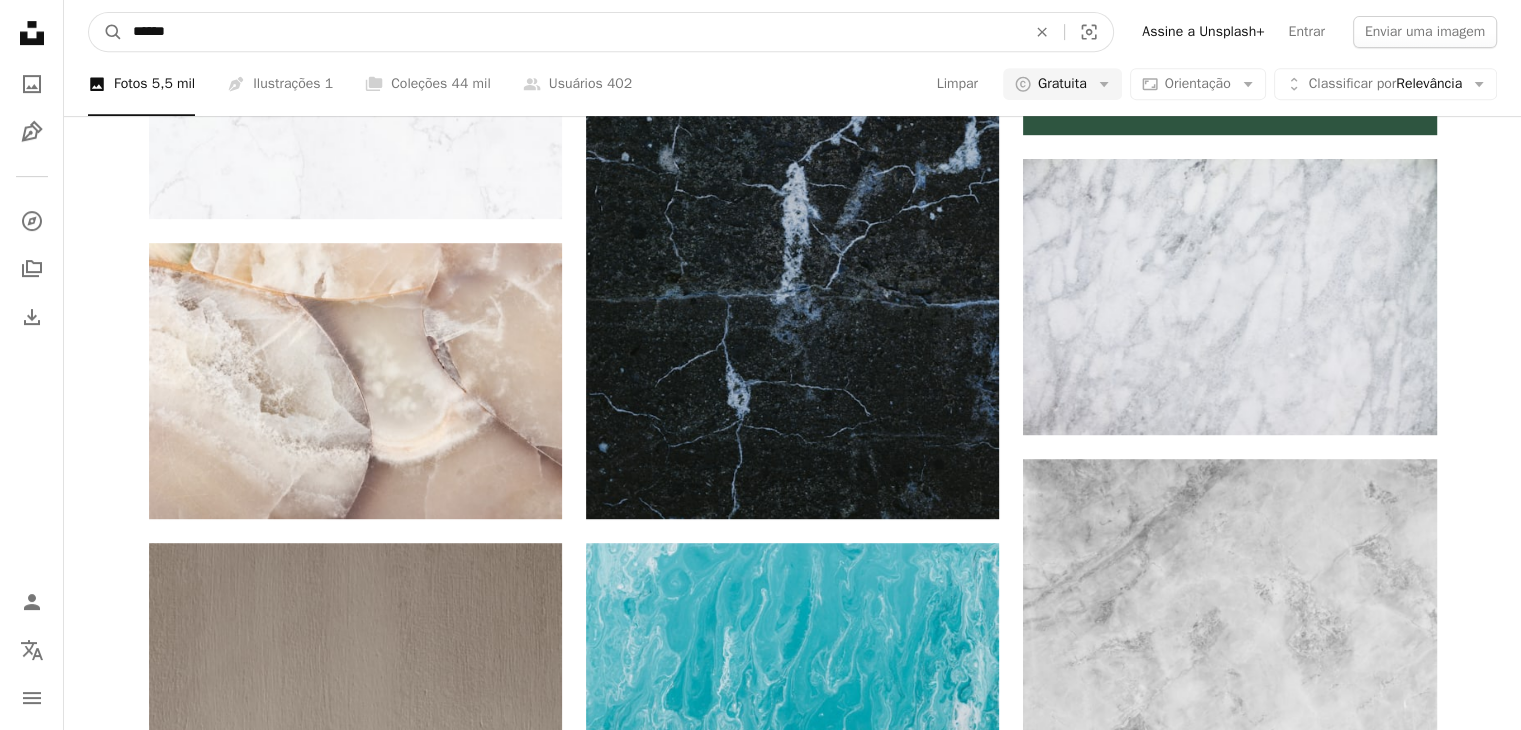 drag, startPoint x: 209, startPoint y: 29, endPoint x: 0, endPoint y: 1, distance: 210.86726 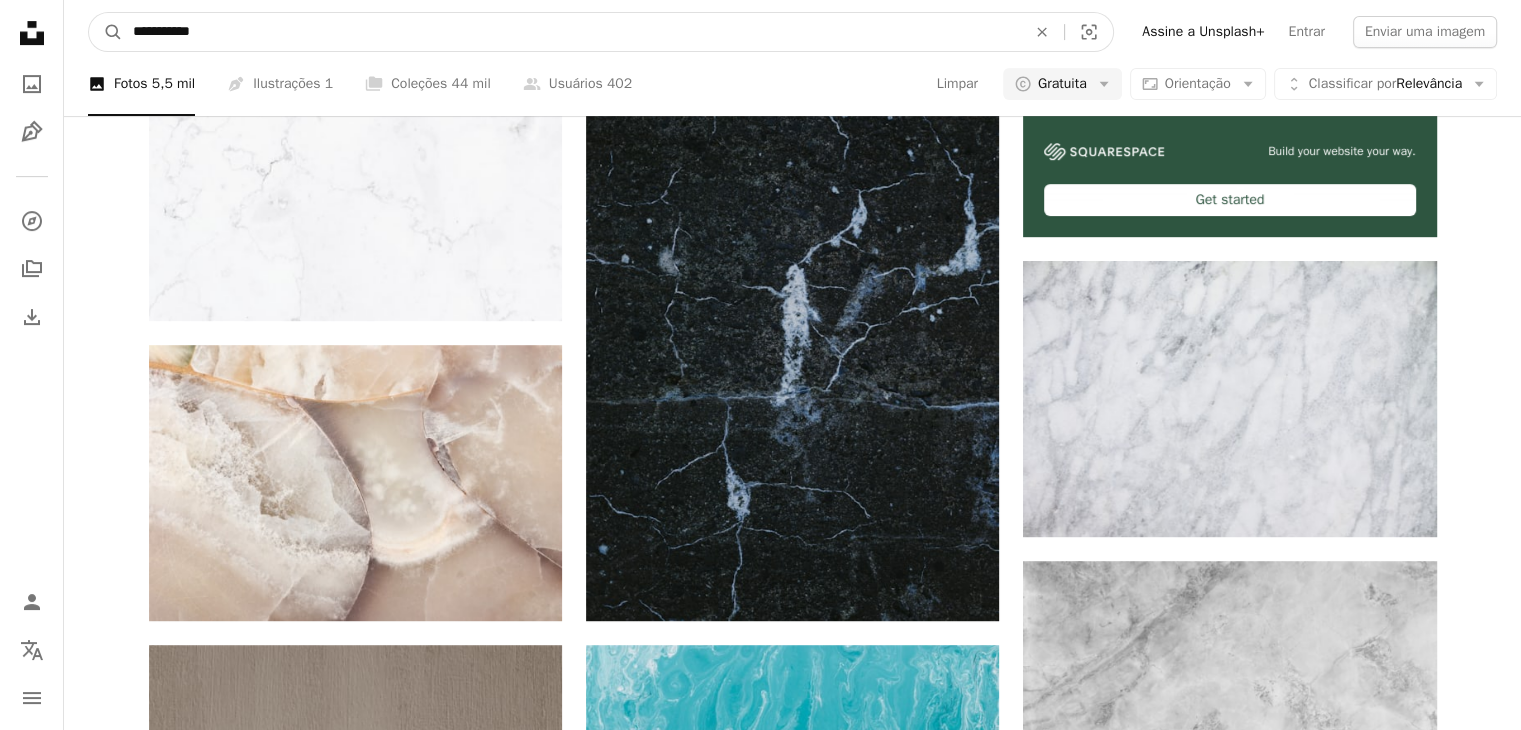 type on "**********" 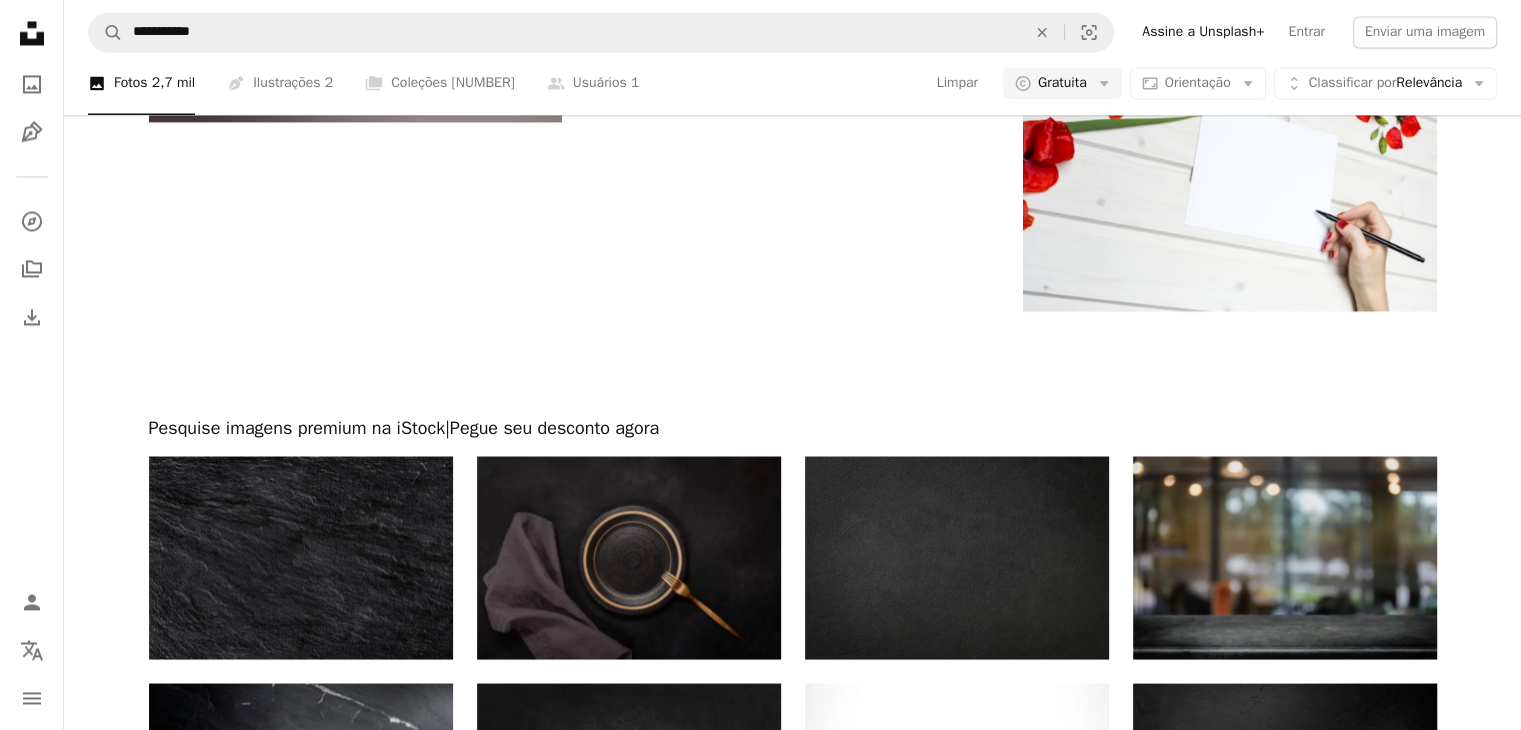 scroll, scrollTop: 3548, scrollLeft: 0, axis: vertical 